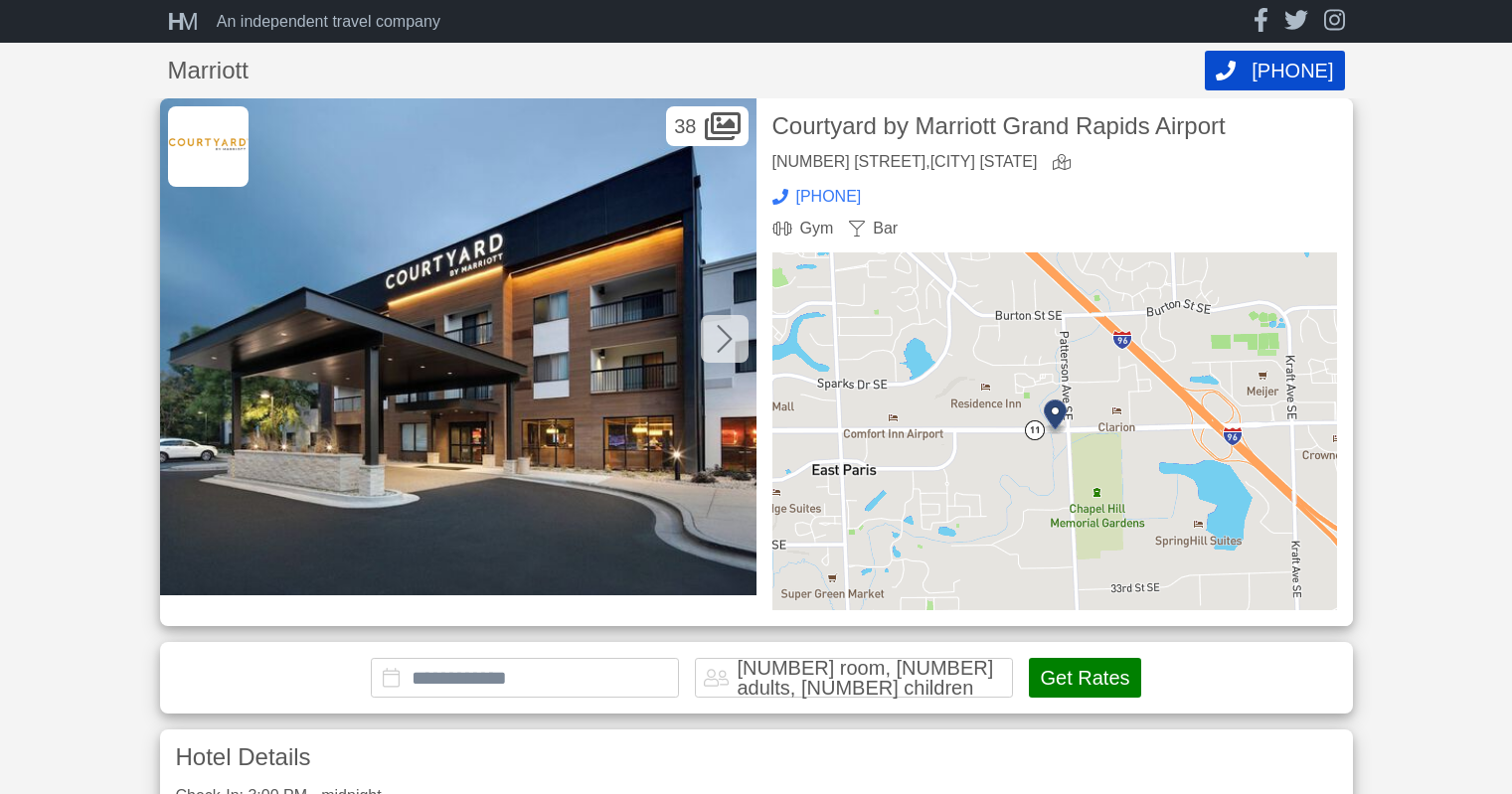 scroll, scrollTop: 0, scrollLeft: 0, axis: both 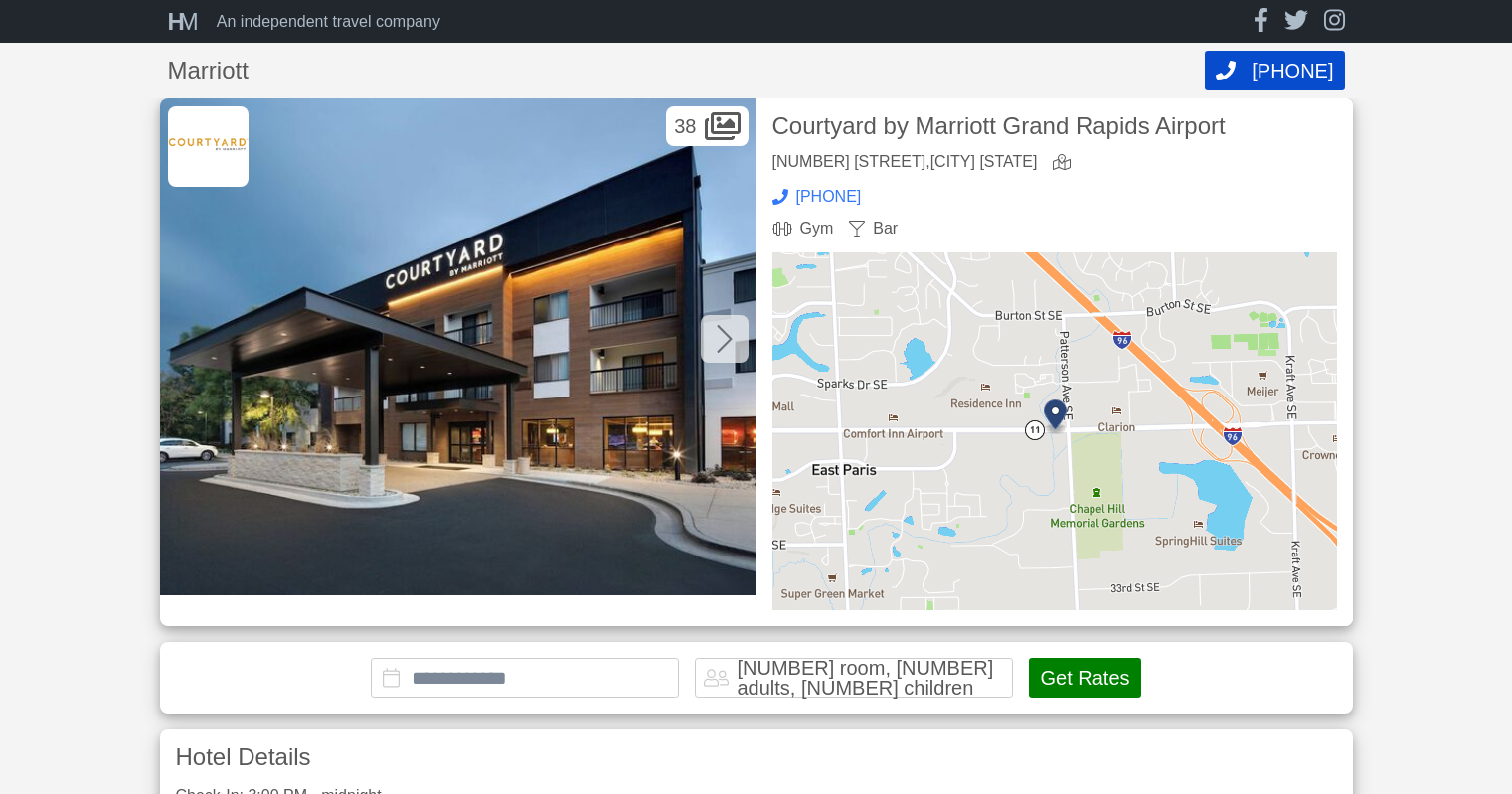 click at bounding box center [525, 678] 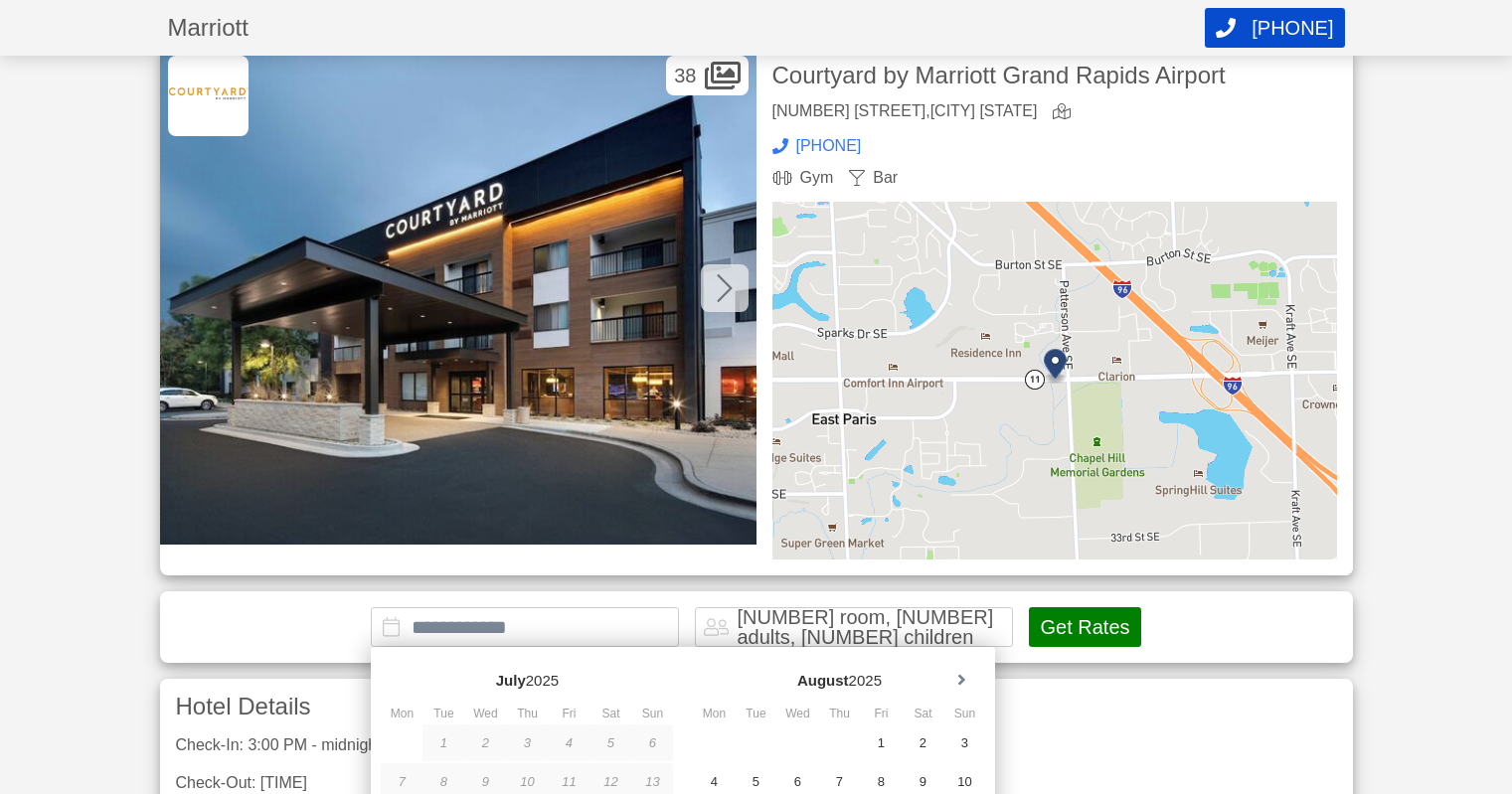 scroll, scrollTop: 182, scrollLeft: 0, axis: vertical 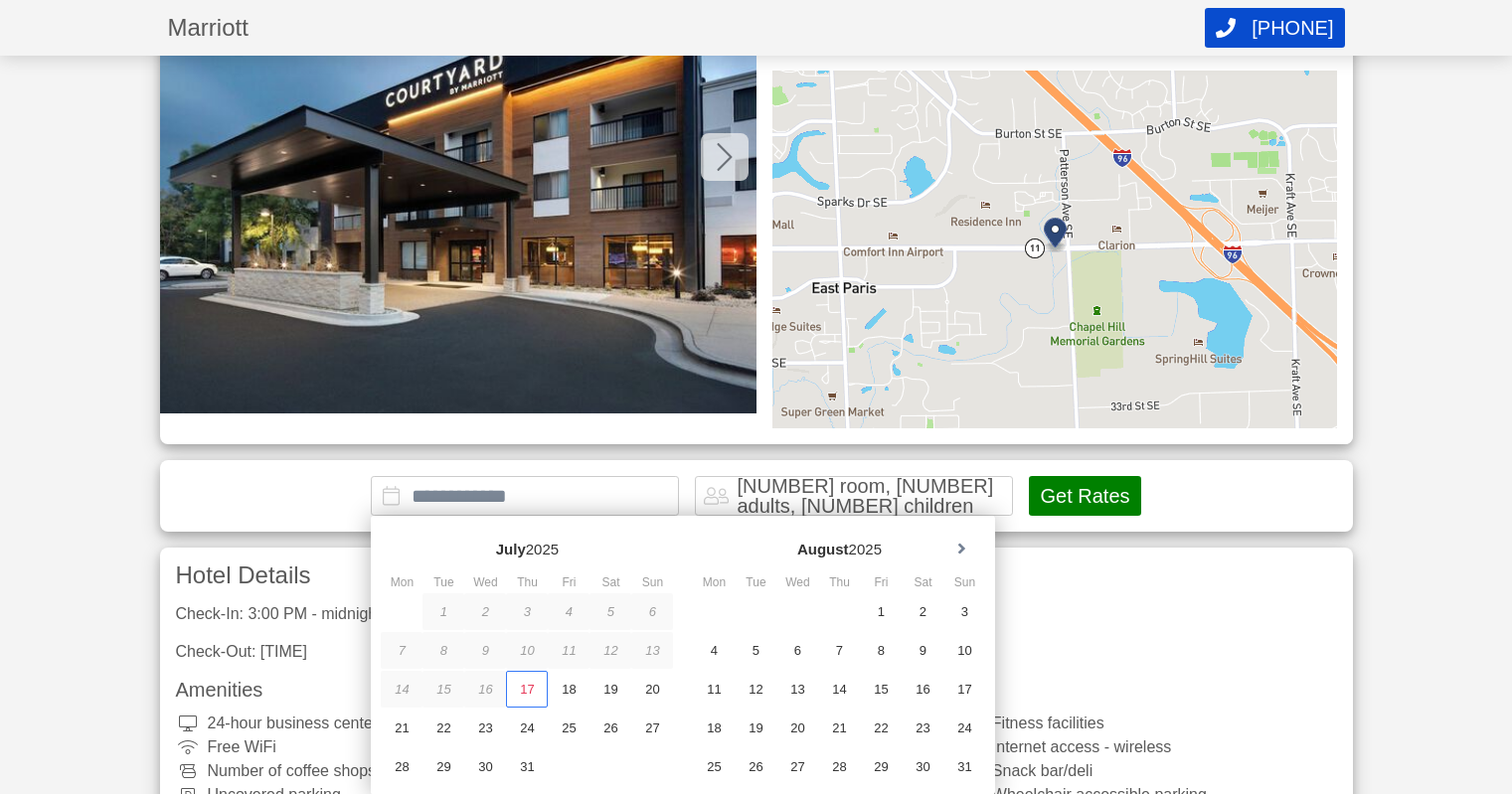 click on "17" at bounding box center (527, 689) 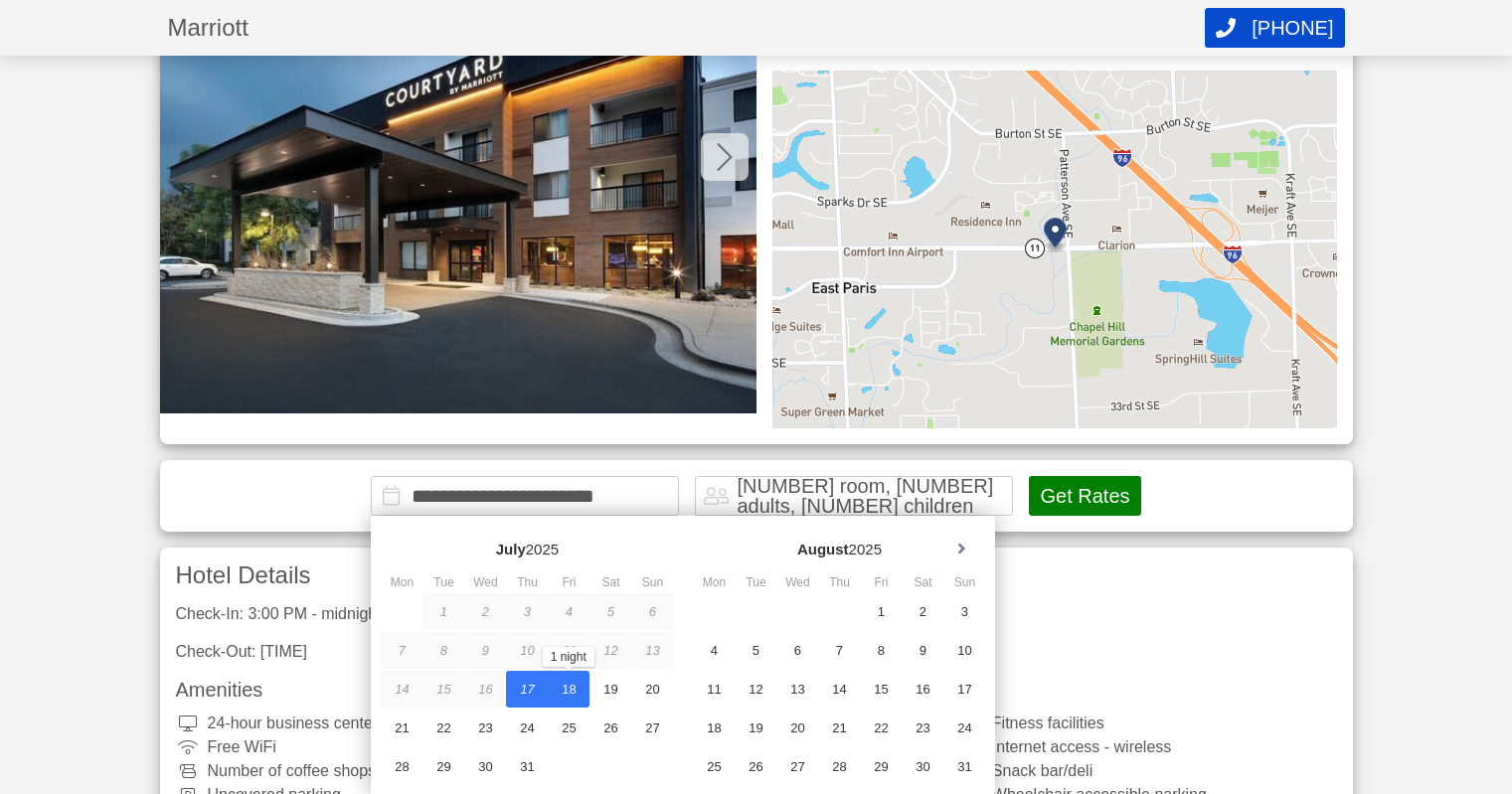 click on "Get Rates" at bounding box center [1085, 496] 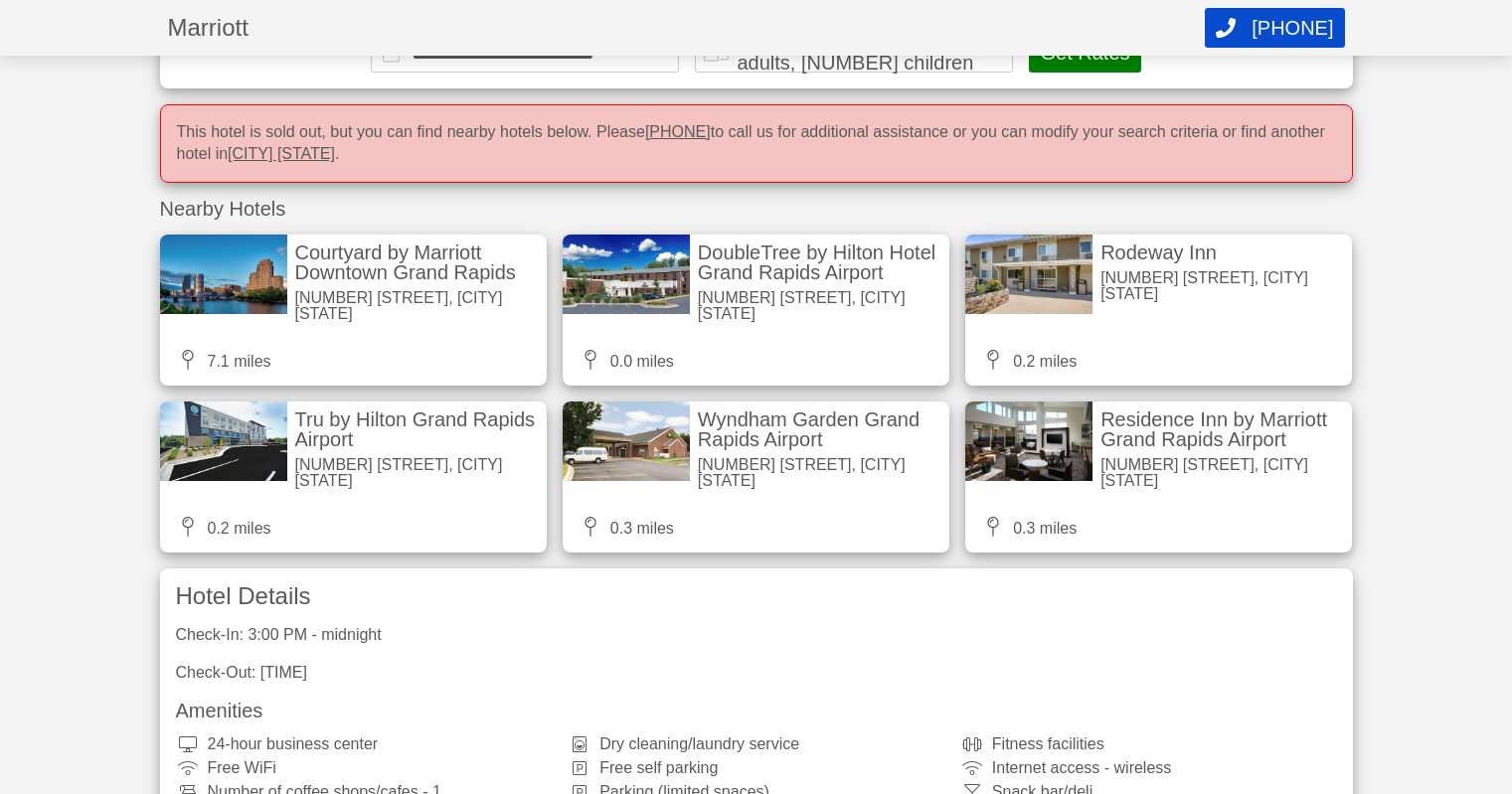 scroll, scrollTop: 630, scrollLeft: 0, axis: vertical 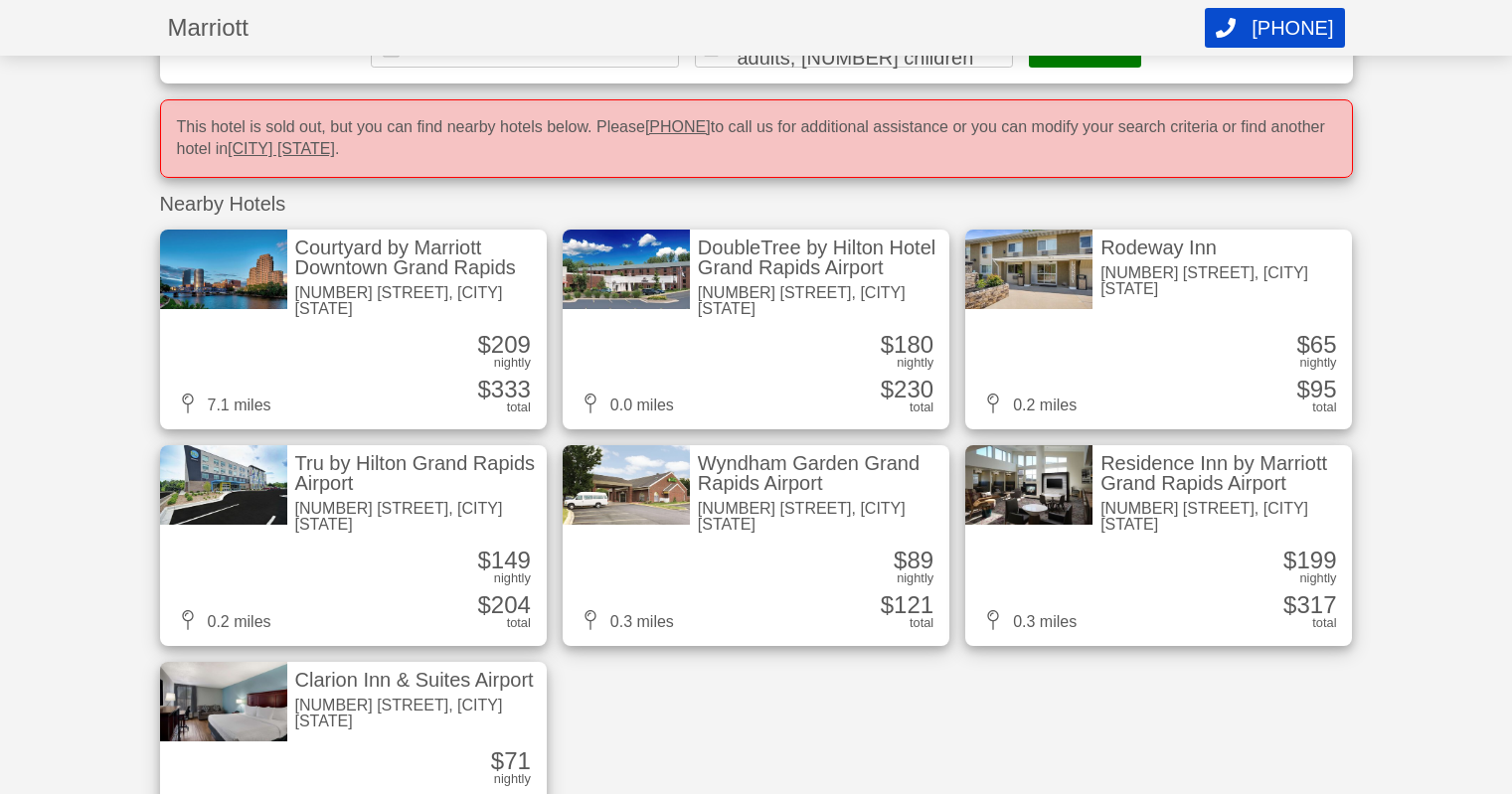 click on "Tru by Hilton Grand Rapids Airport" at bounding box center [417, 473] 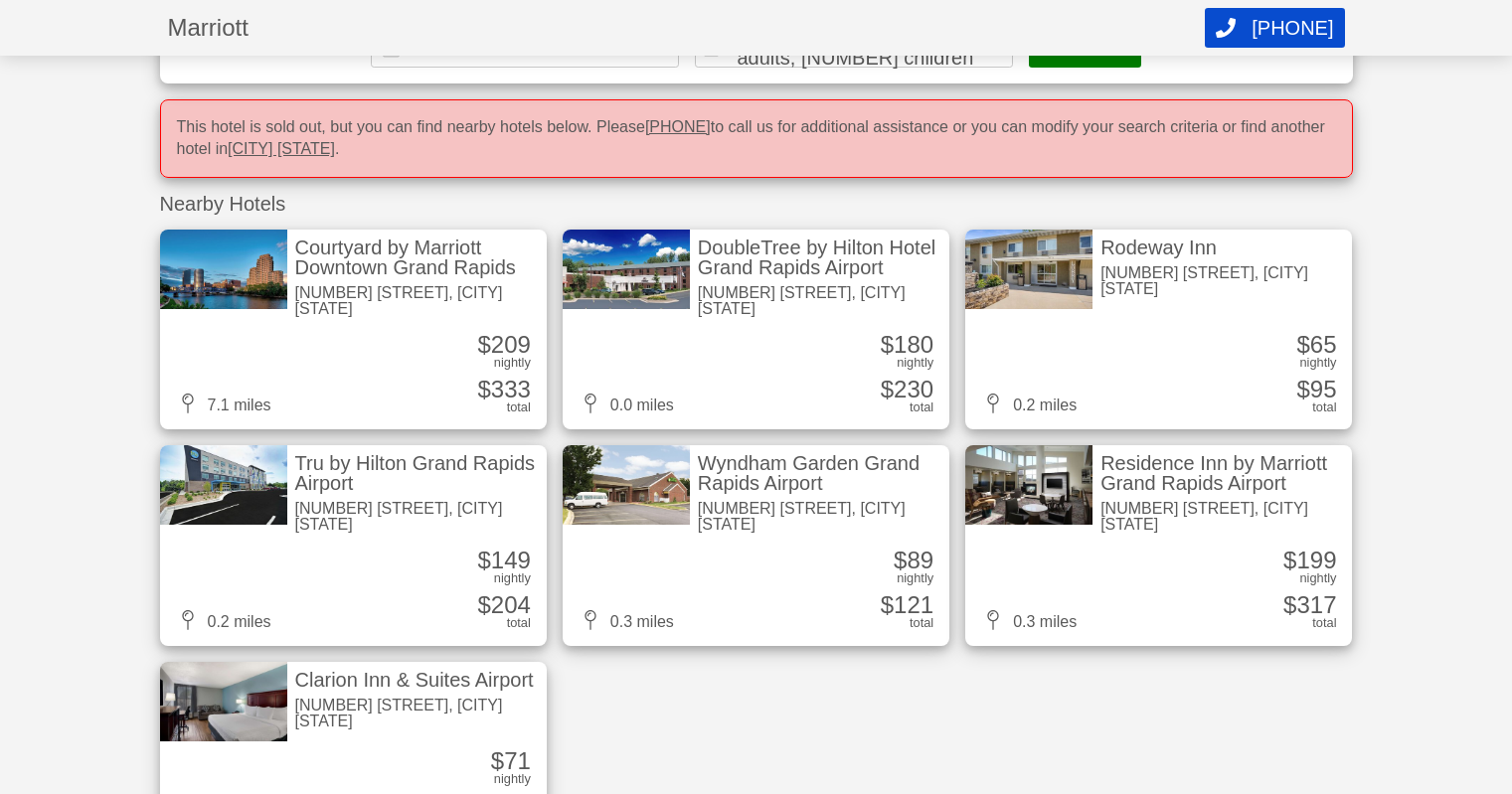 click at bounding box center [1029, 485] 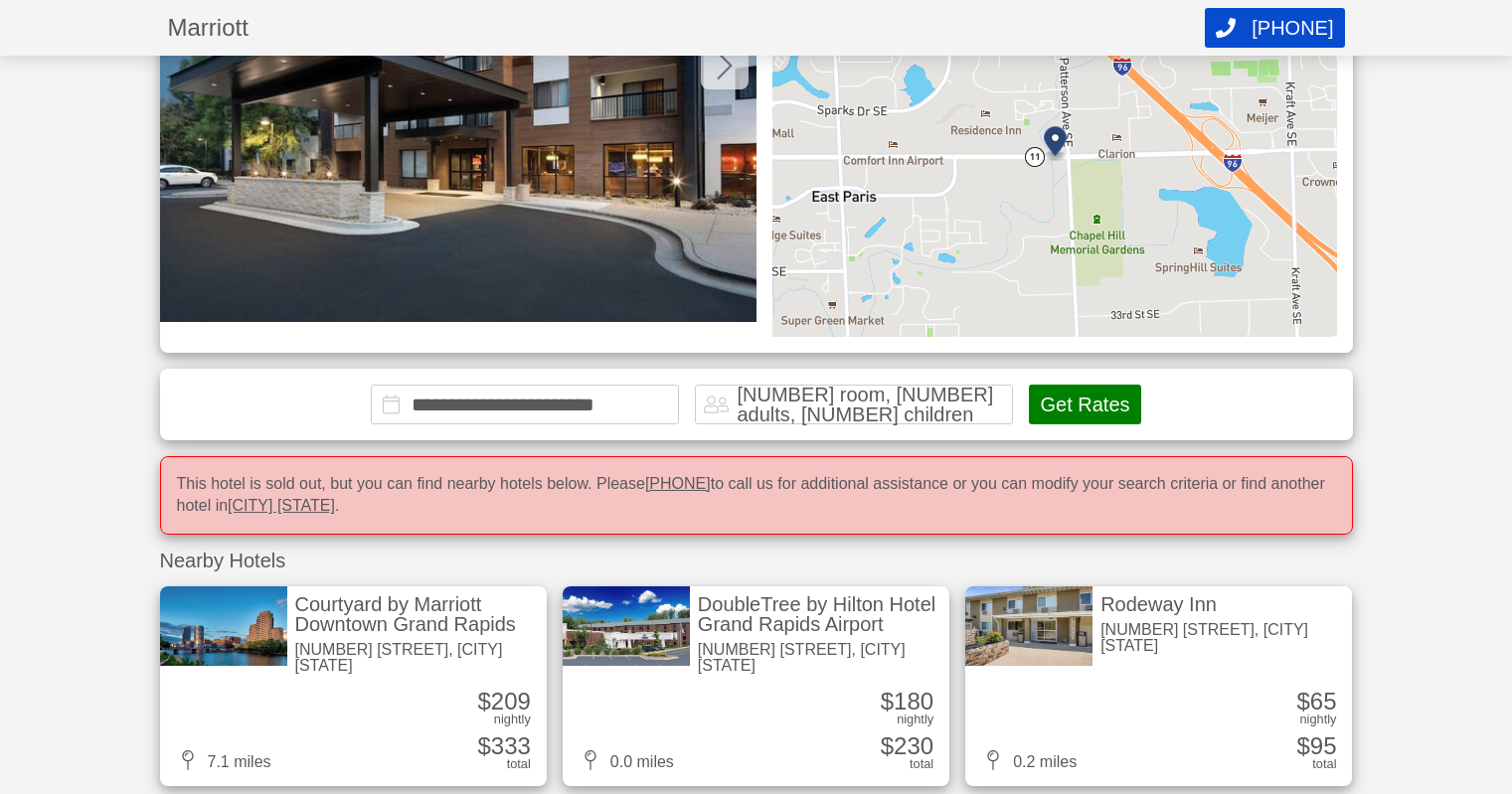 scroll, scrollTop: 347, scrollLeft: 0, axis: vertical 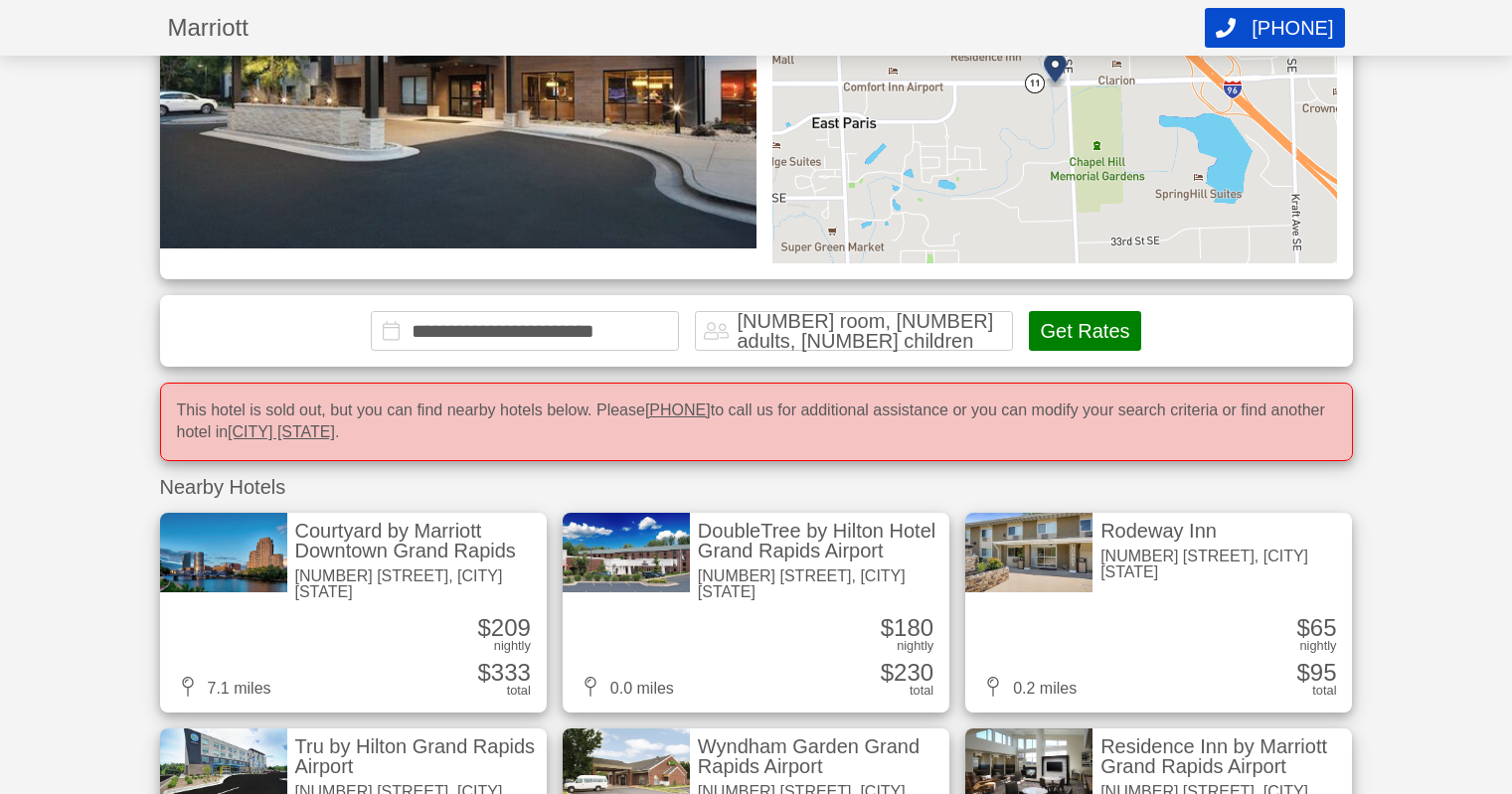click on "DoubleTree by Hilton Hotel Grand Rapids Airport" at bounding box center (819, 541) 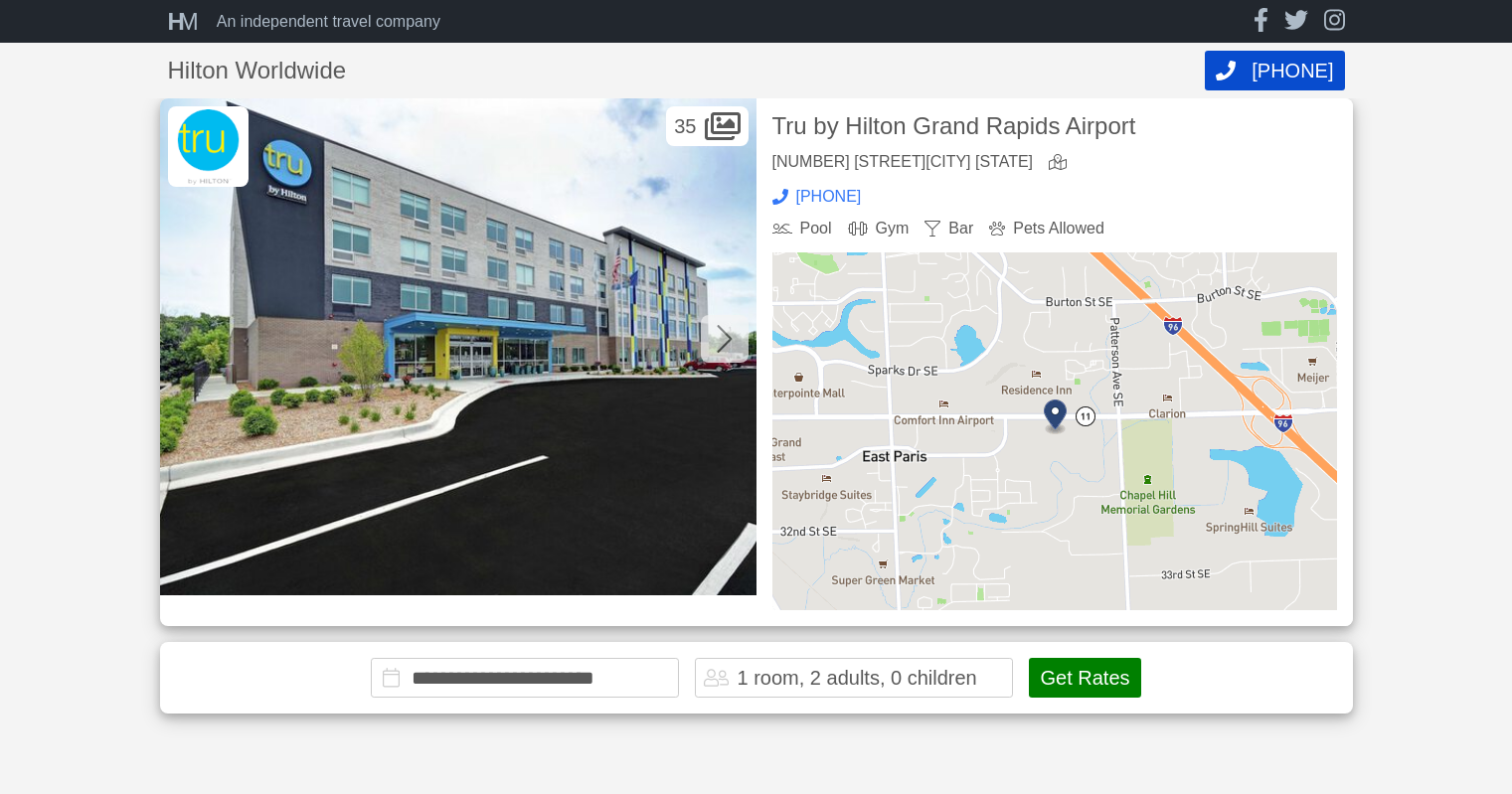 scroll, scrollTop: 0, scrollLeft: 0, axis: both 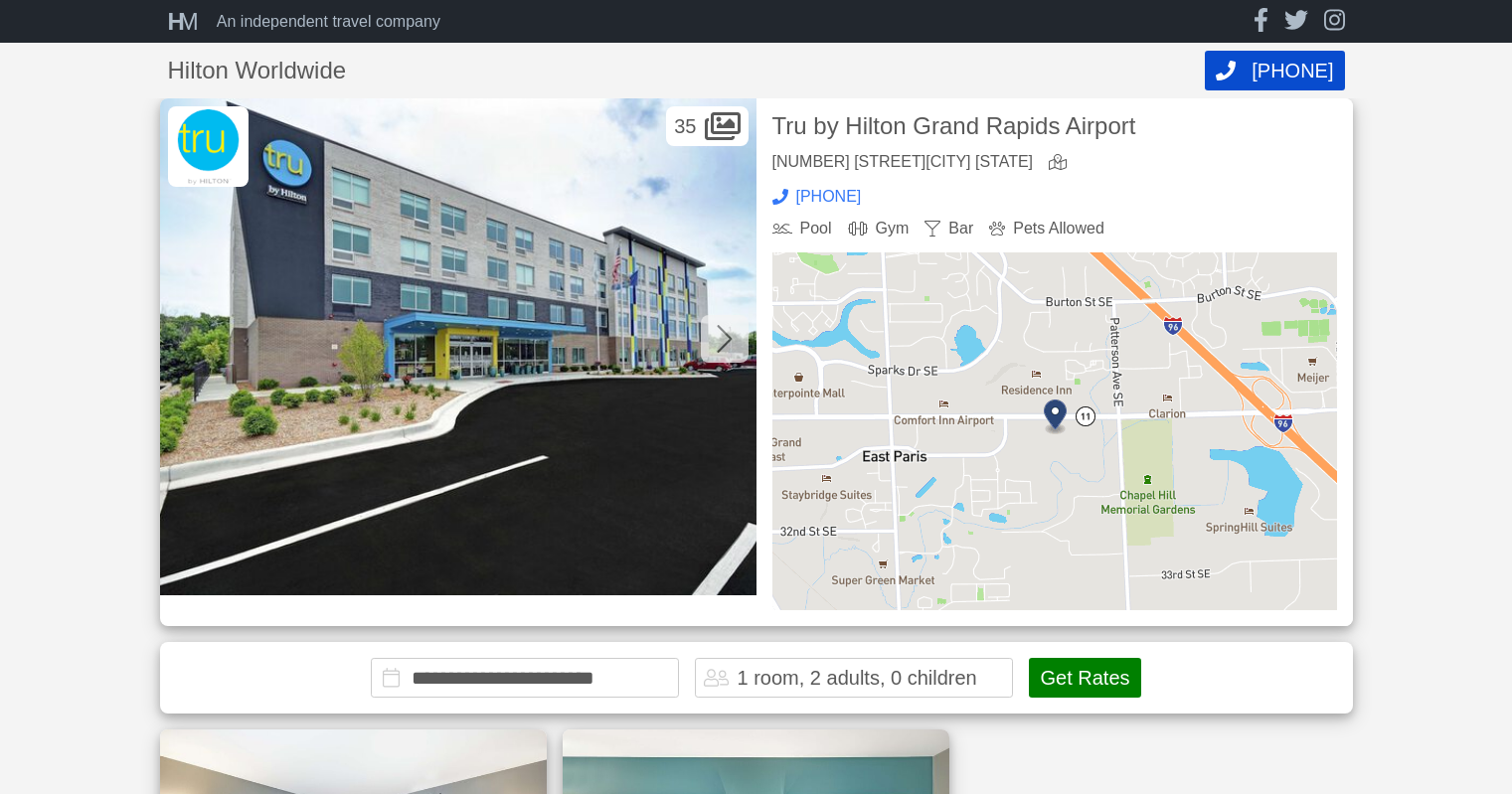 click on "Get Rates" at bounding box center [1085, 678] 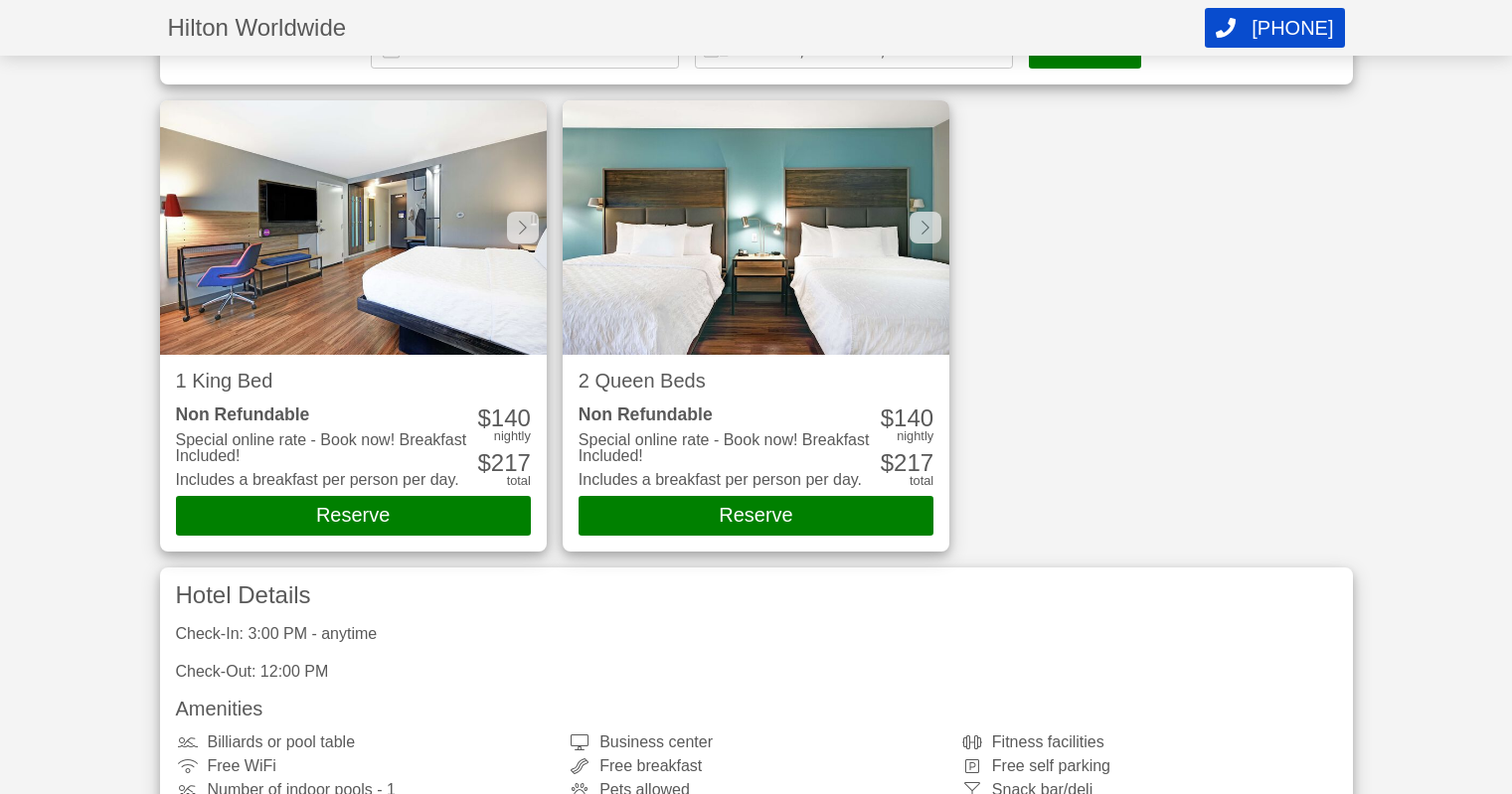 scroll, scrollTop: 630, scrollLeft: 0, axis: vertical 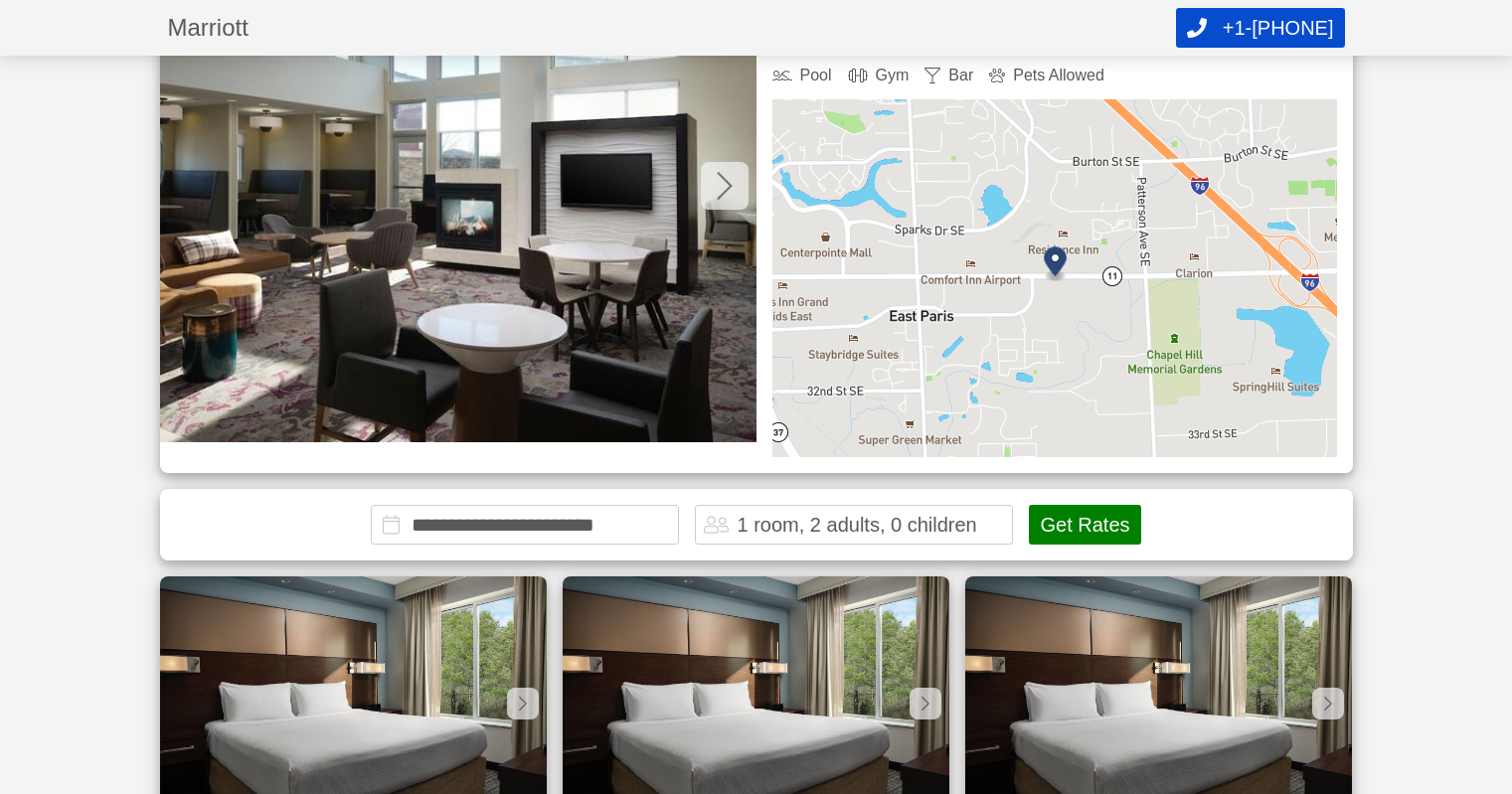 click on "Get Rates" at bounding box center (1085, 525) 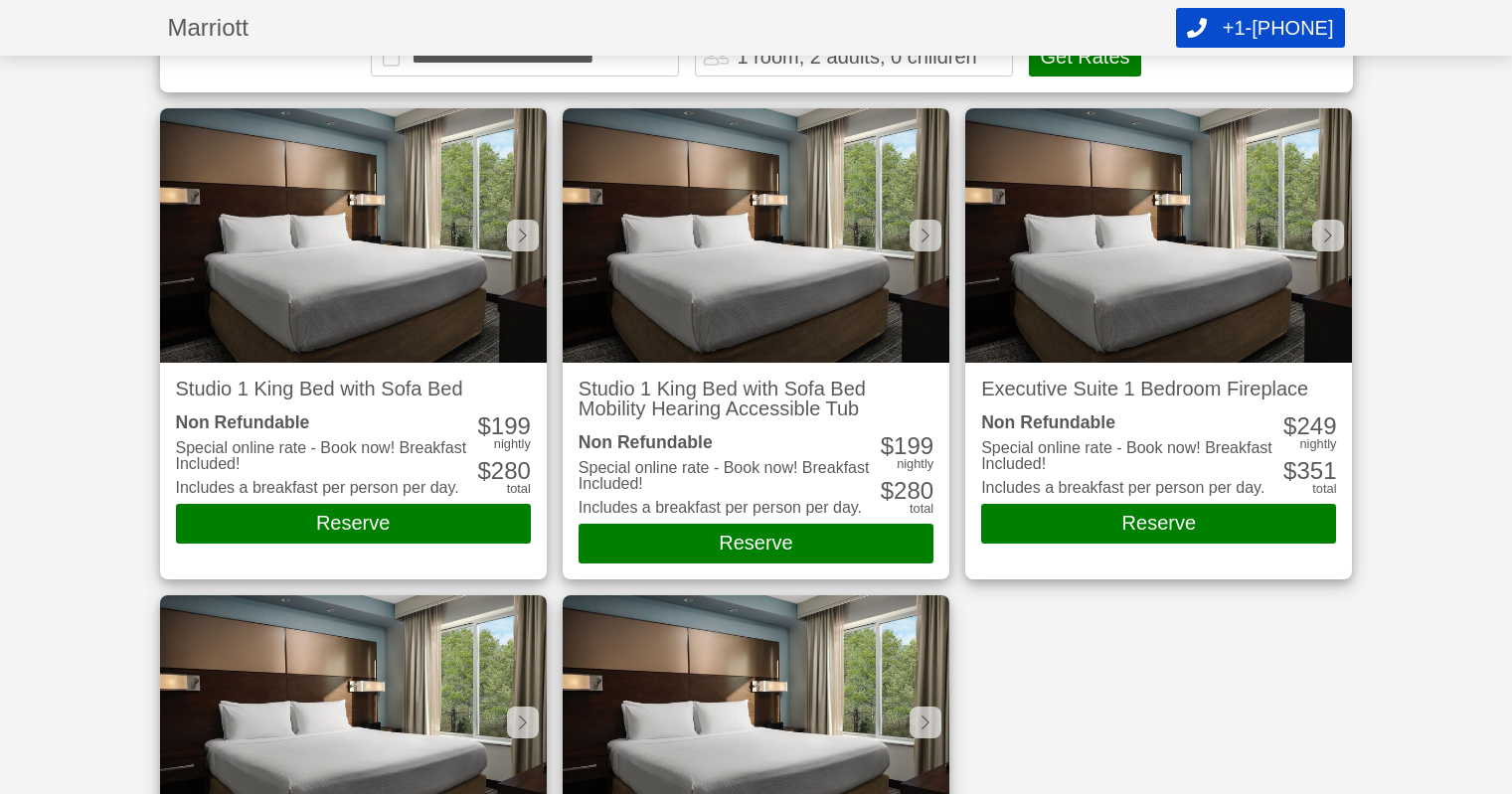 scroll, scrollTop: 630, scrollLeft: 0, axis: vertical 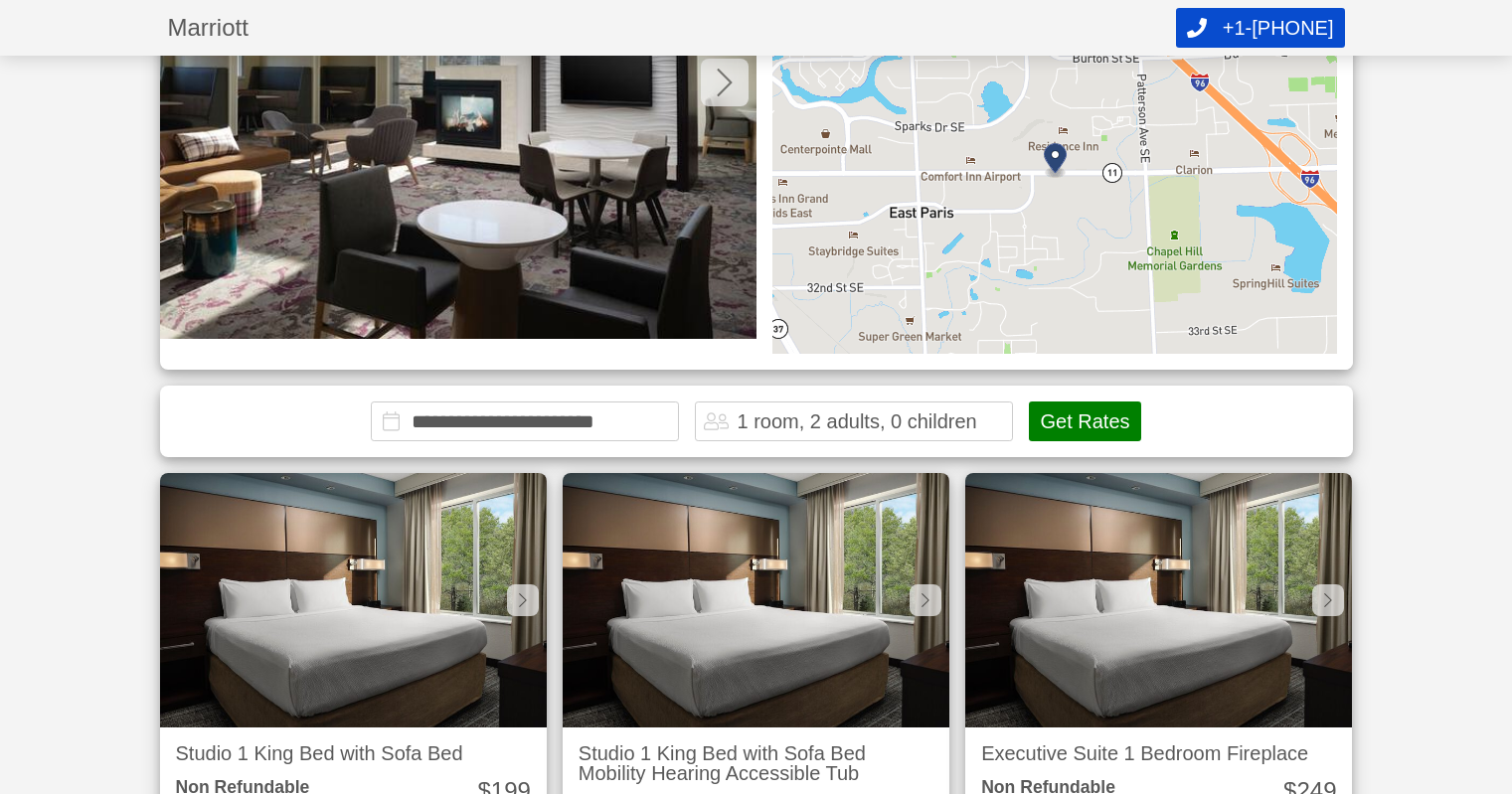 click on "Get Rates" at bounding box center (1085, 421) 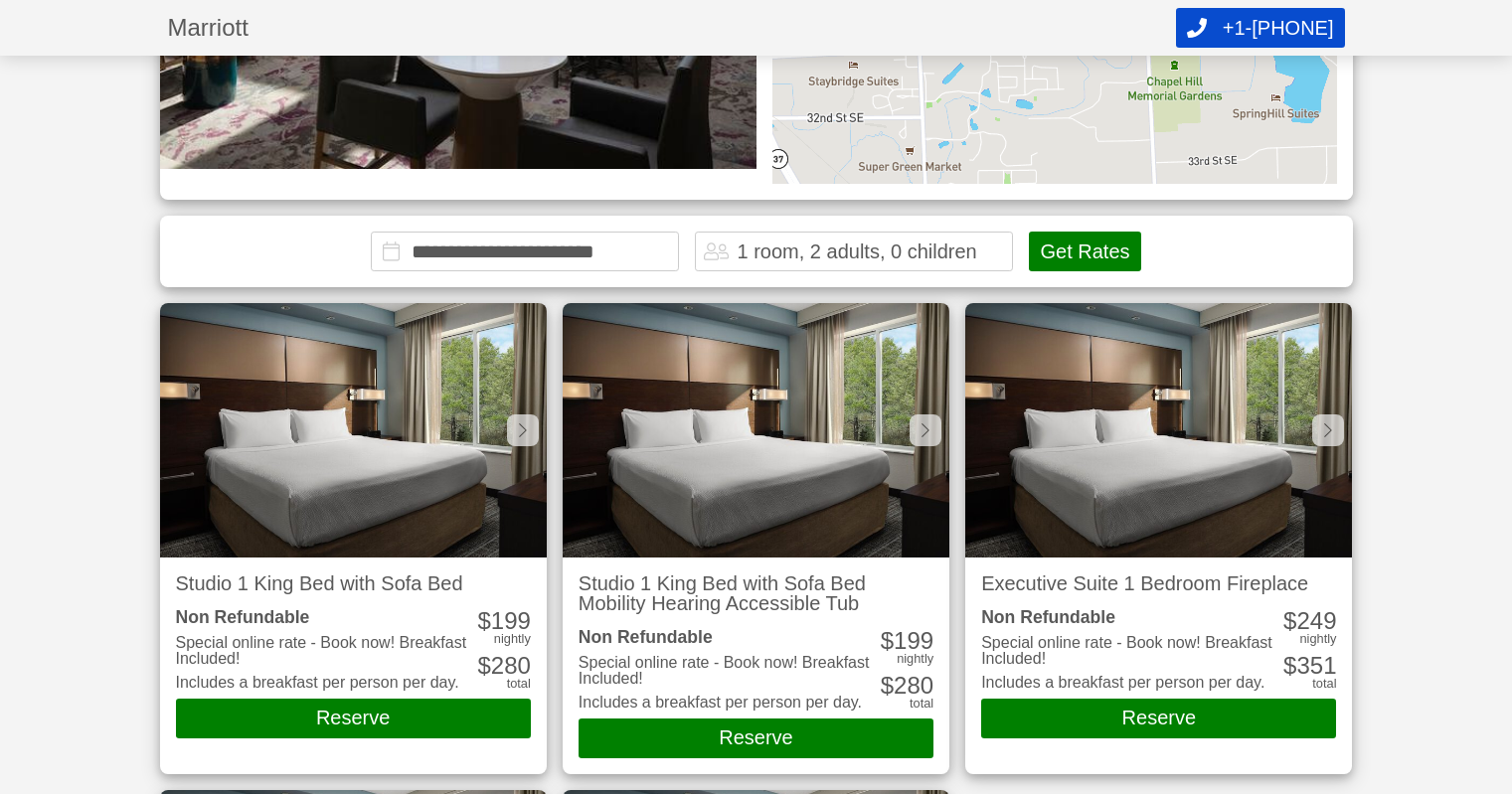scroll, scrollTop: 630, scrollLeft: 0, axis: vertical 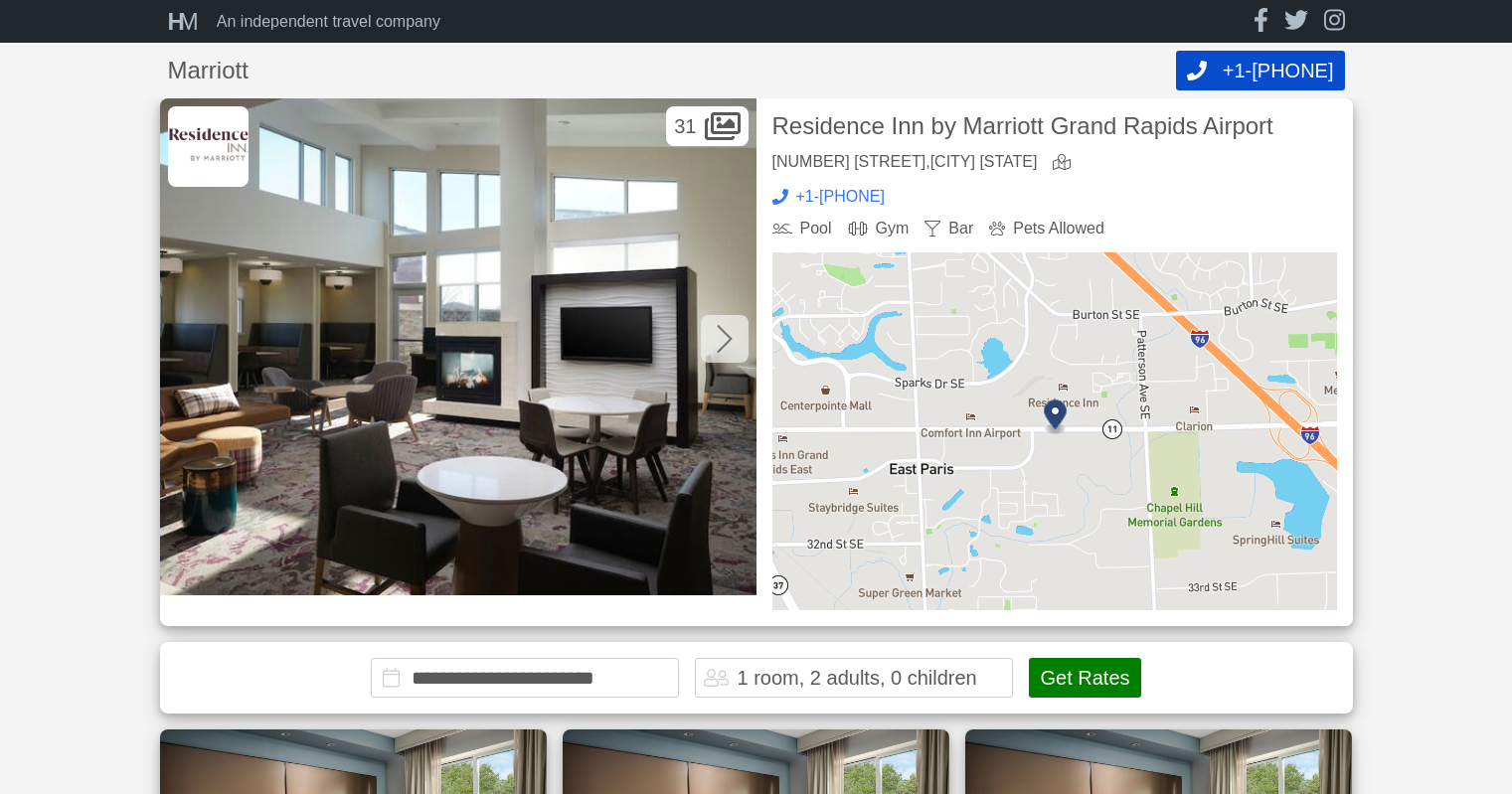 click 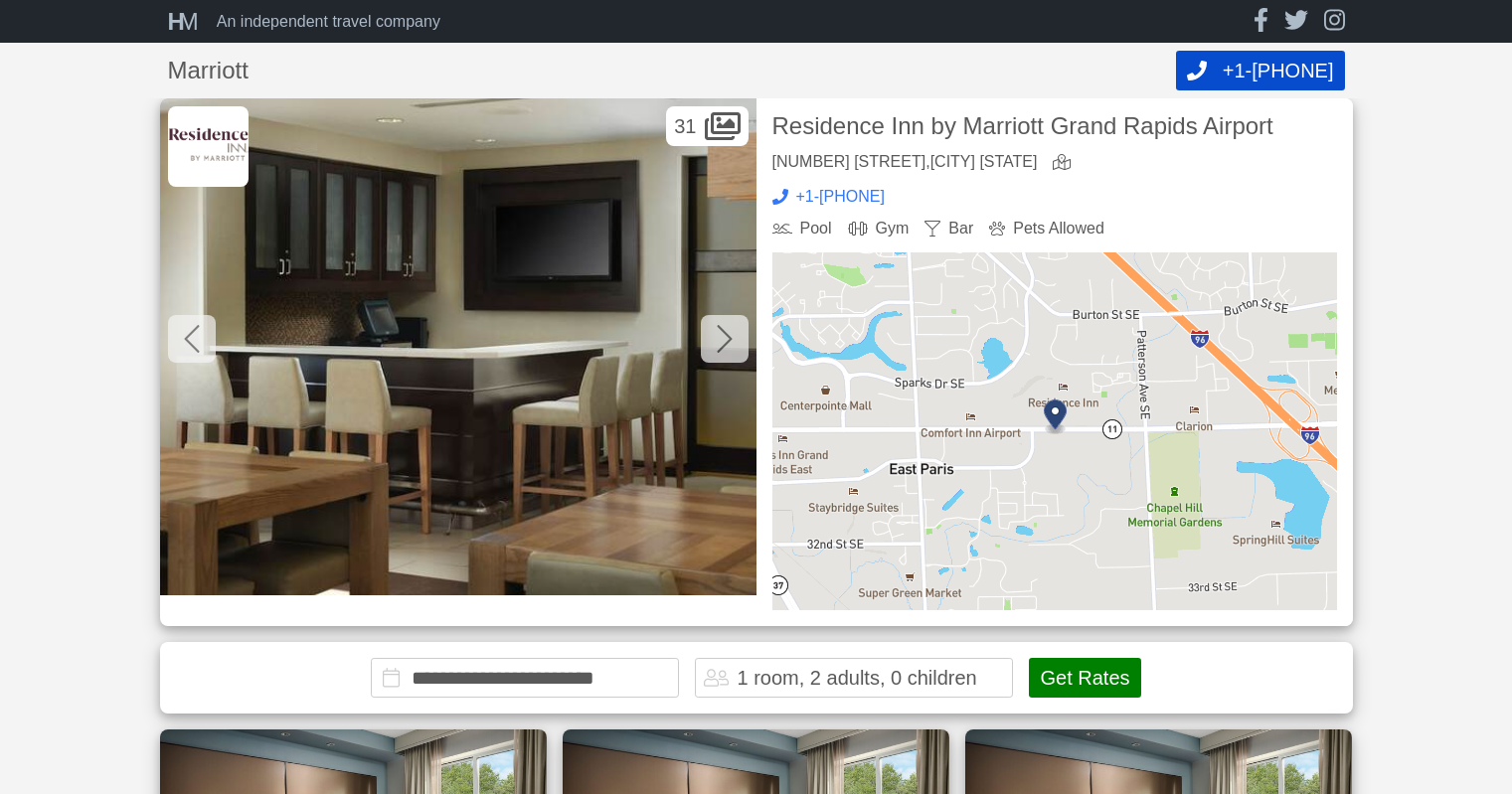 click 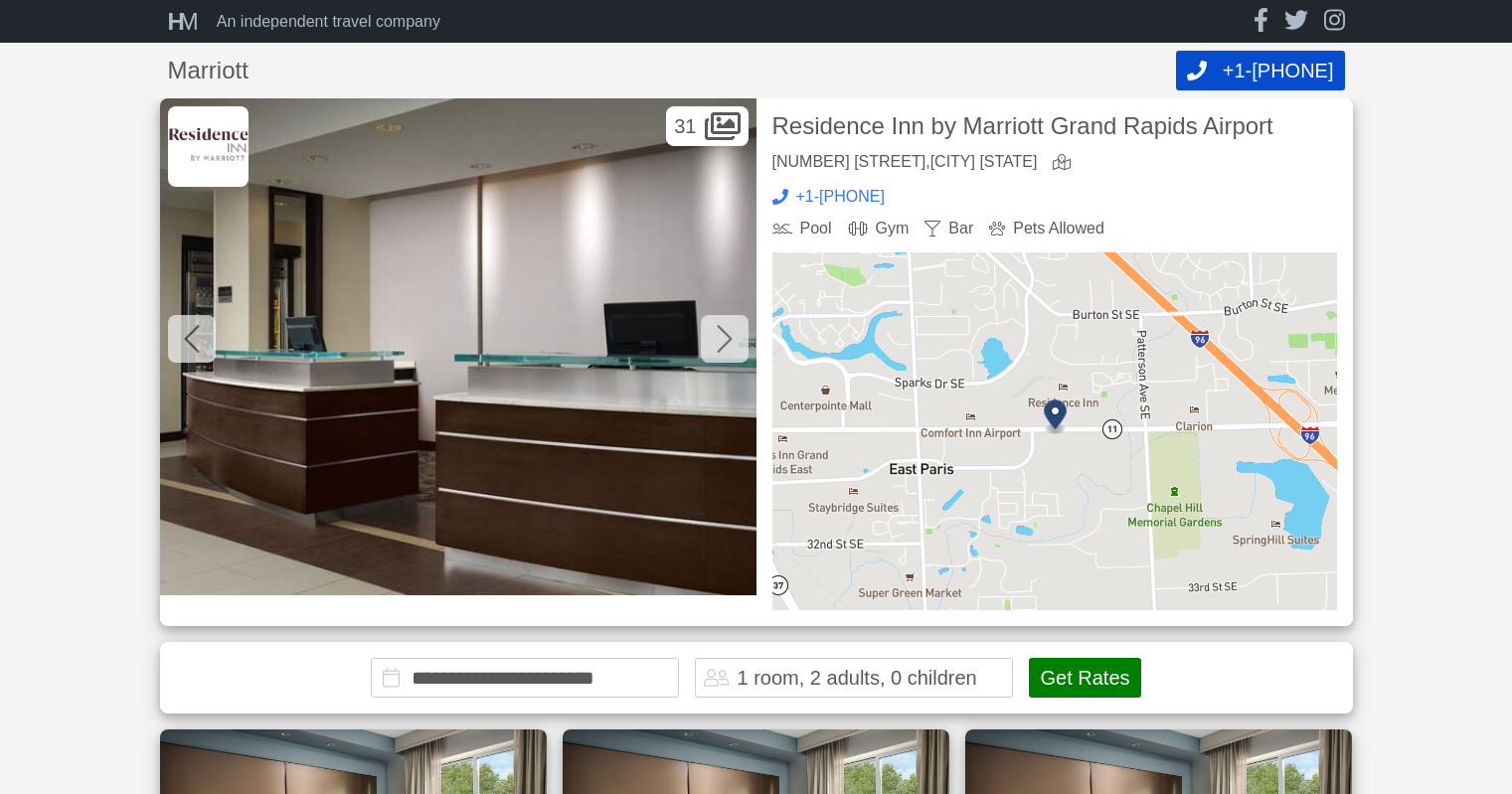 click 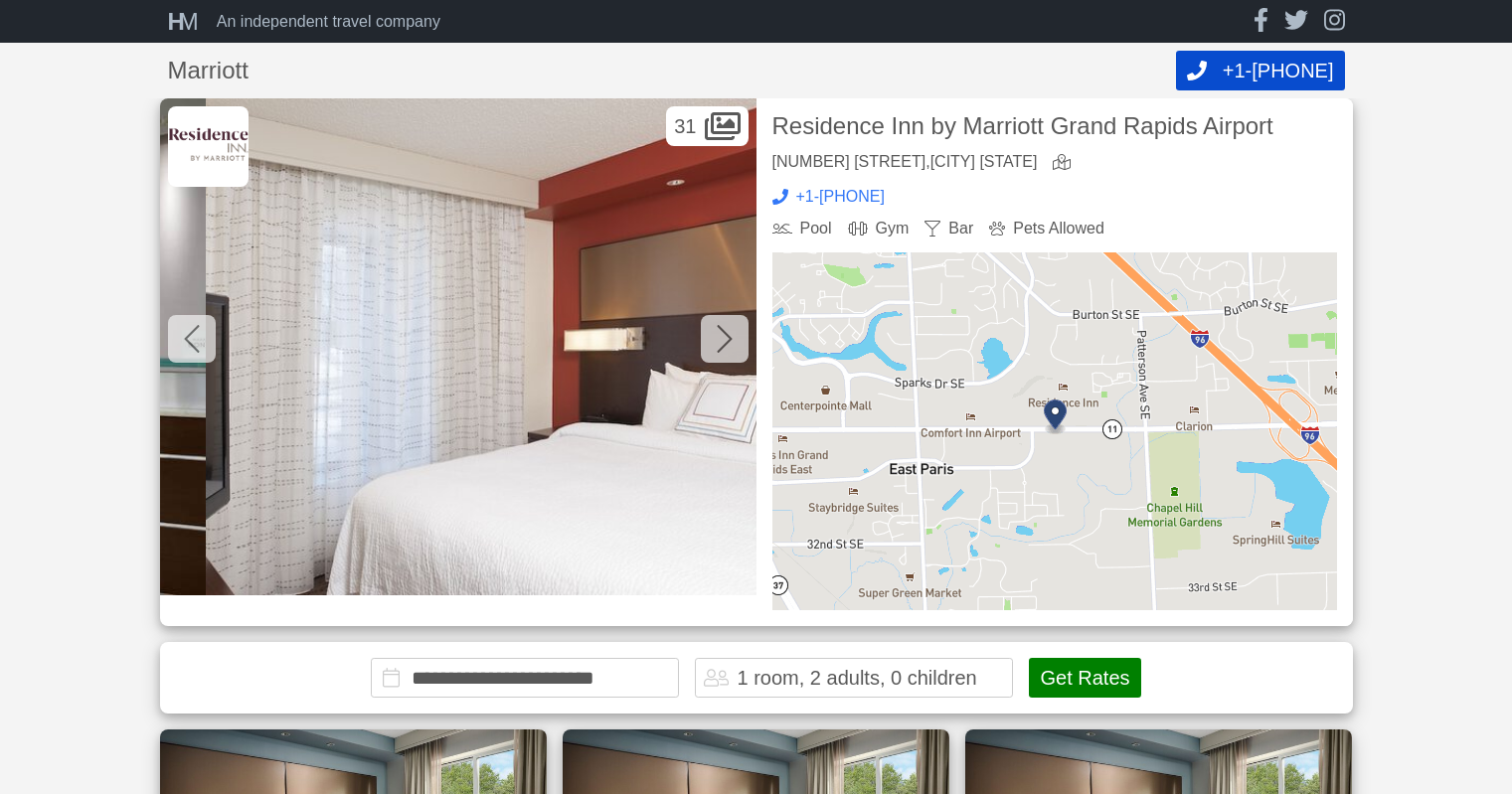 scroll, scrollTop: 0, scrollLeft: 1789, axis: horizontal 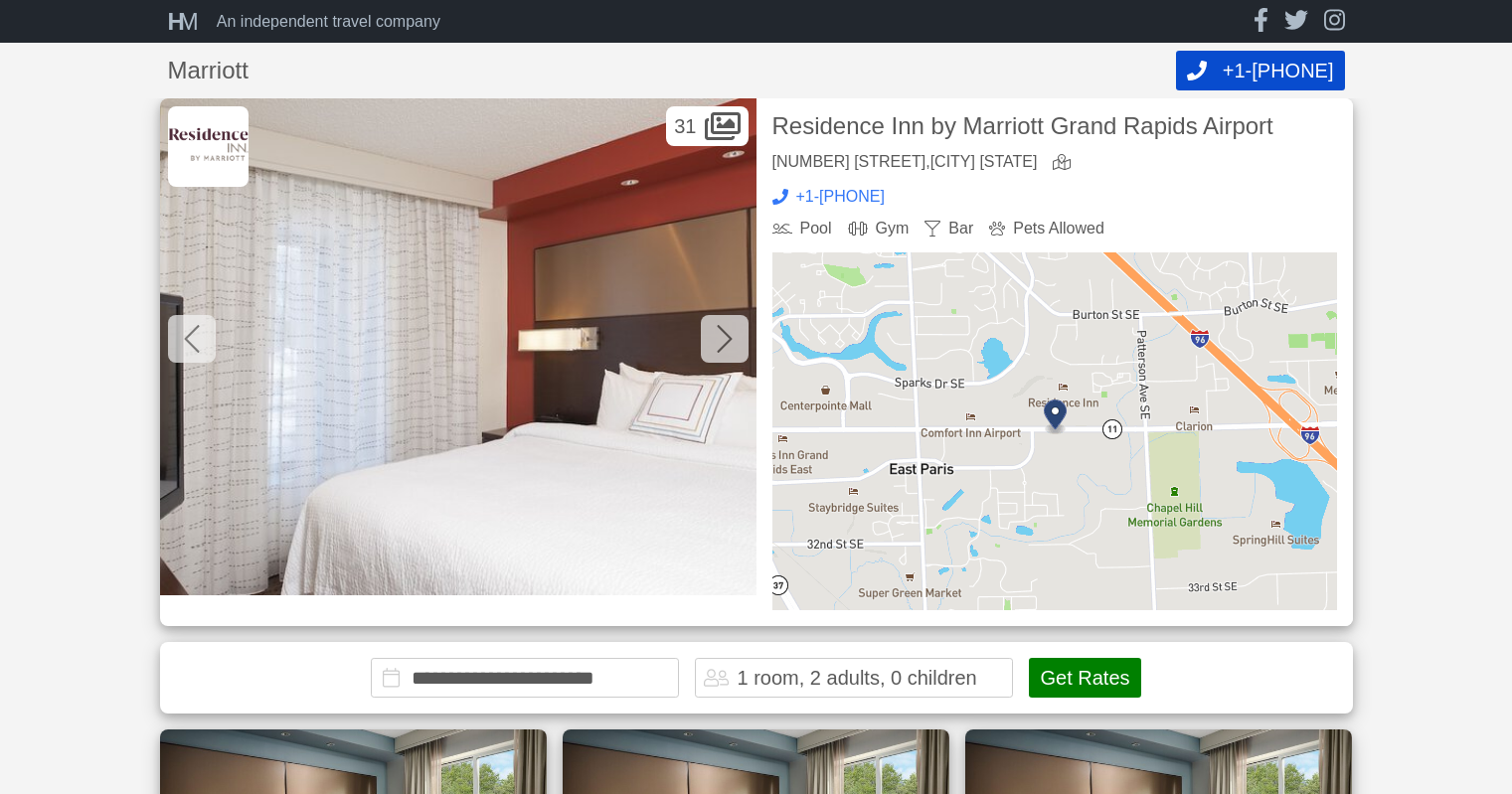 click 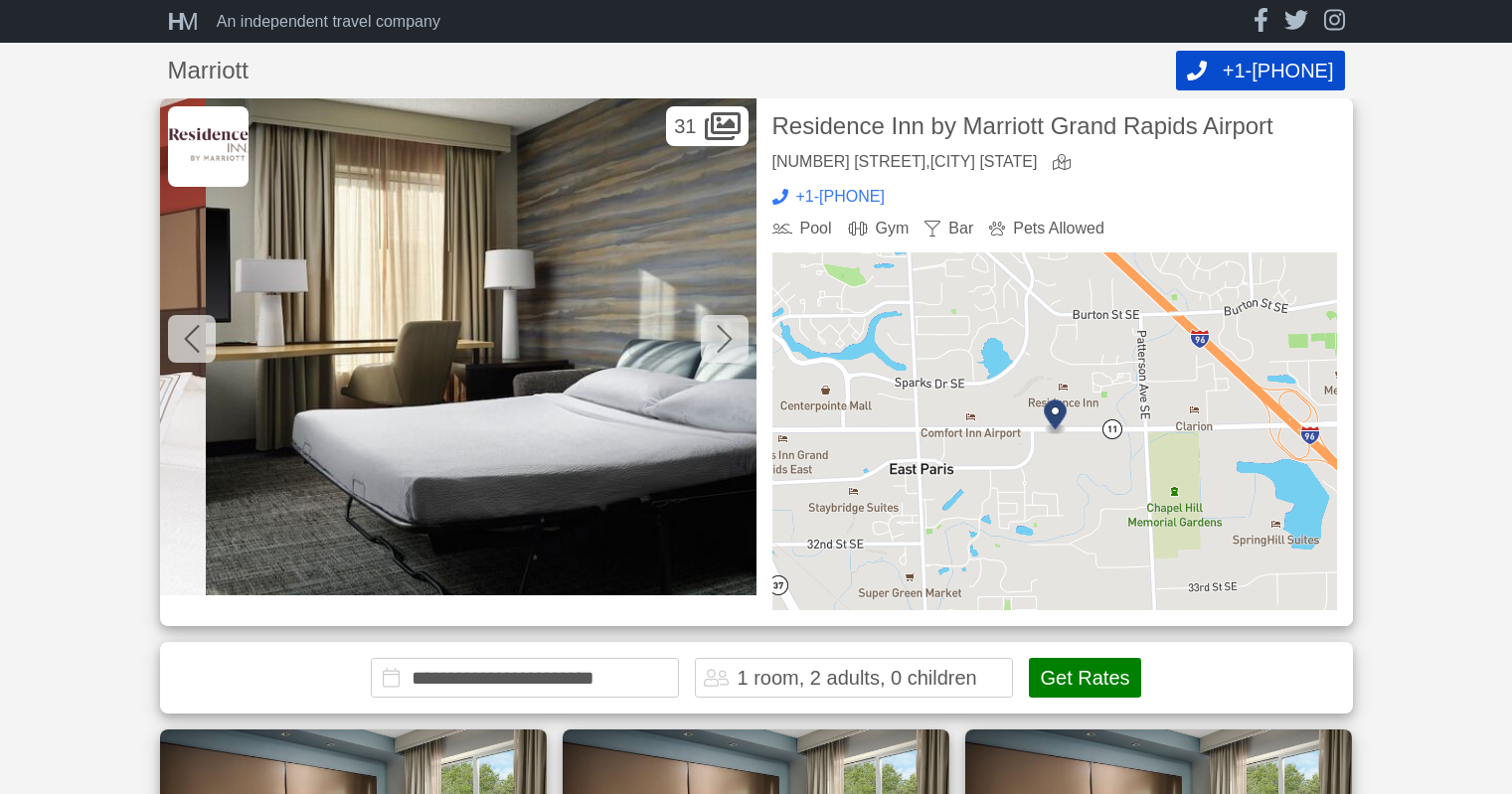 scroll, scrollTop: 0, scrollLeft: 2386, axis: horizontal 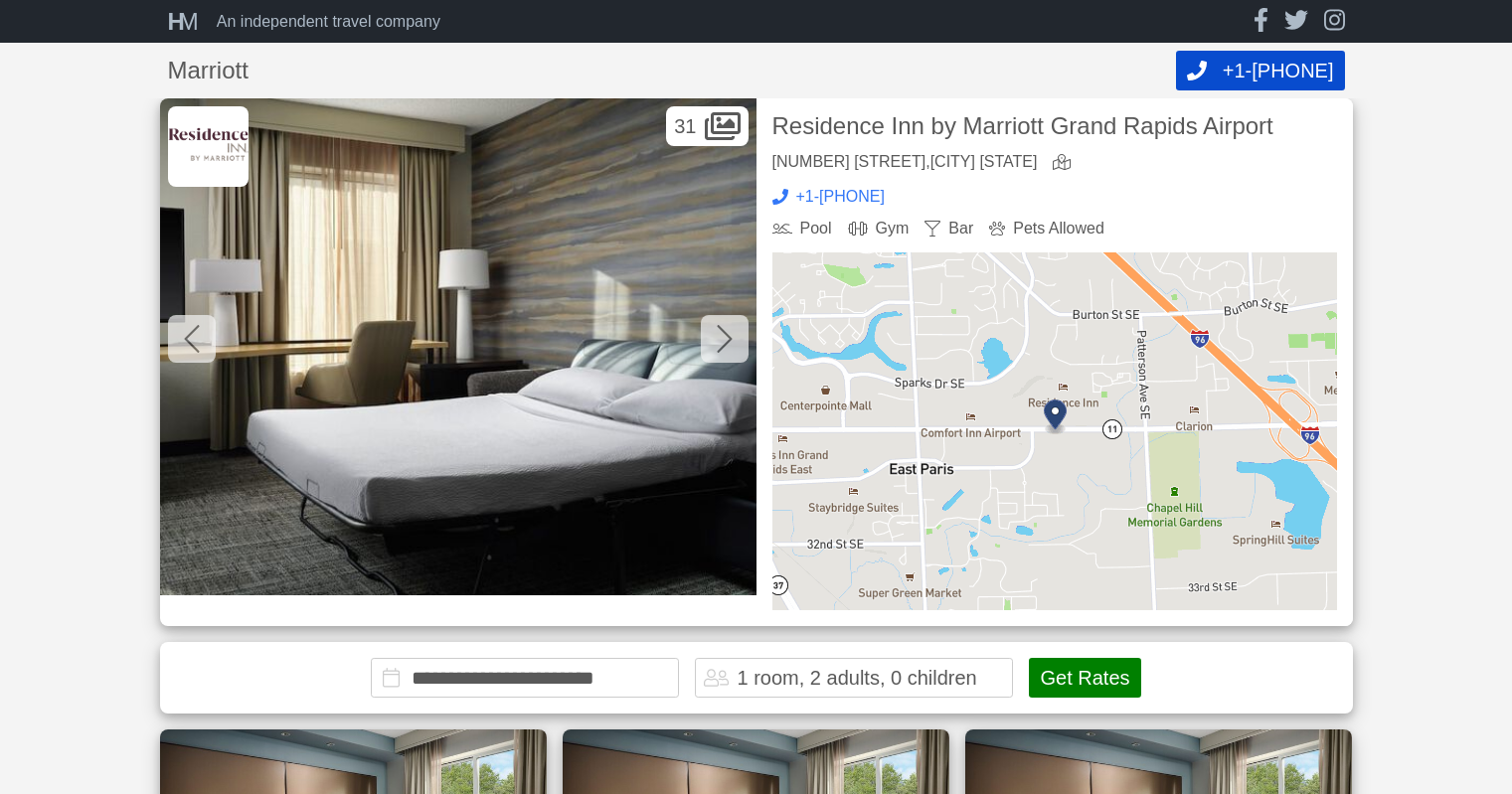 click 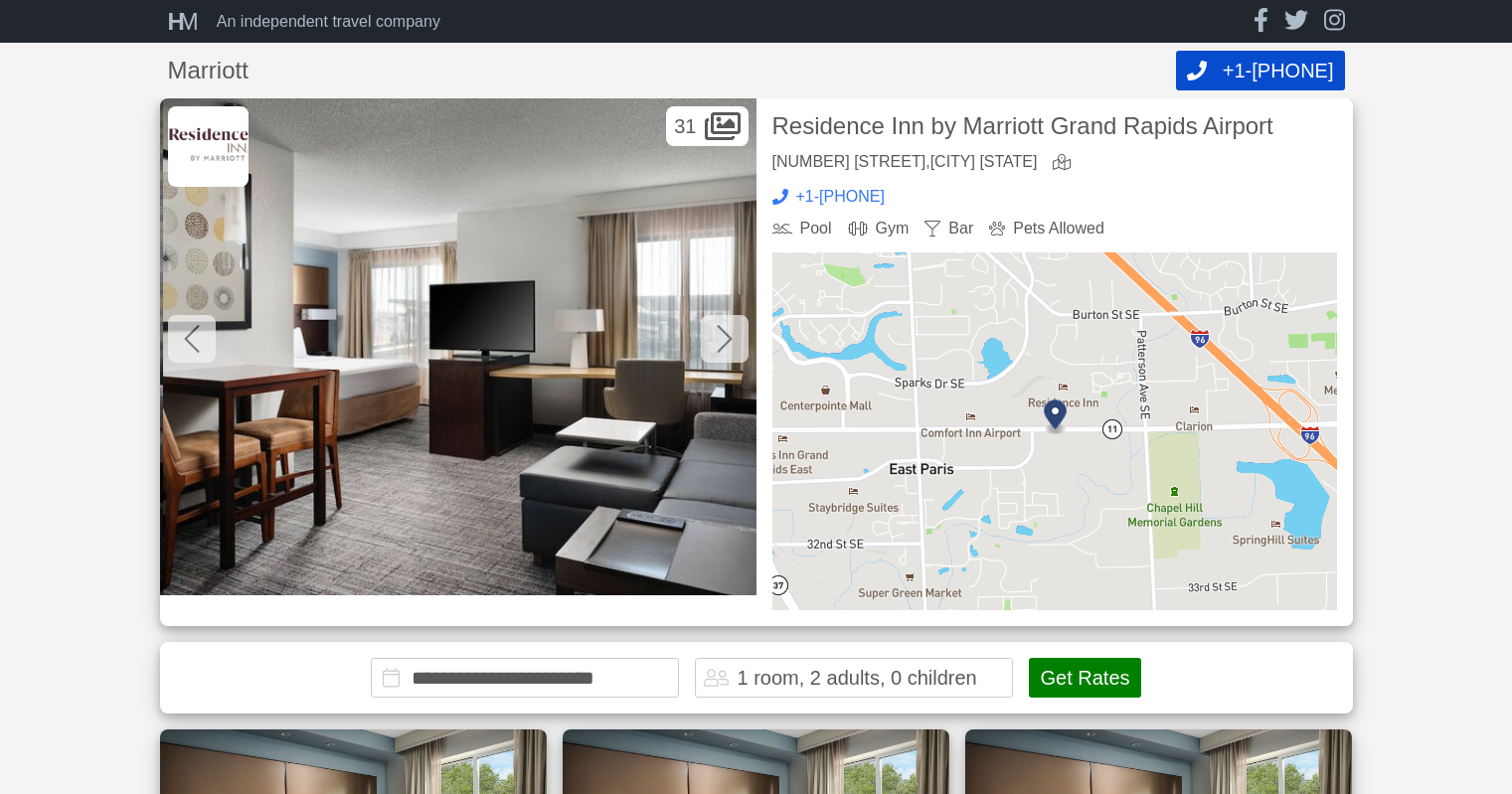 scroll, scrollTop: 0, scrollLeft: 2982, axis: horizontal 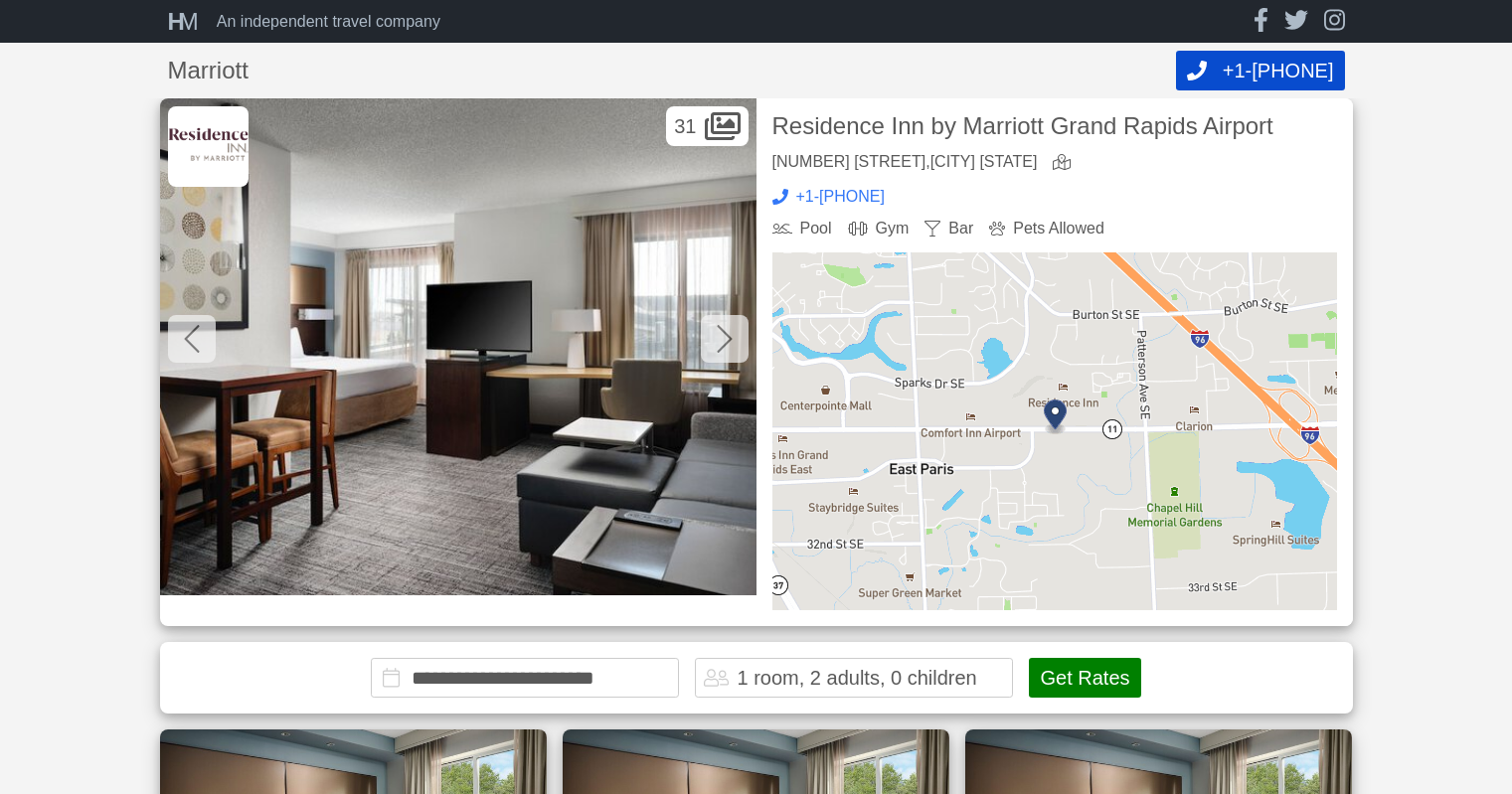 click 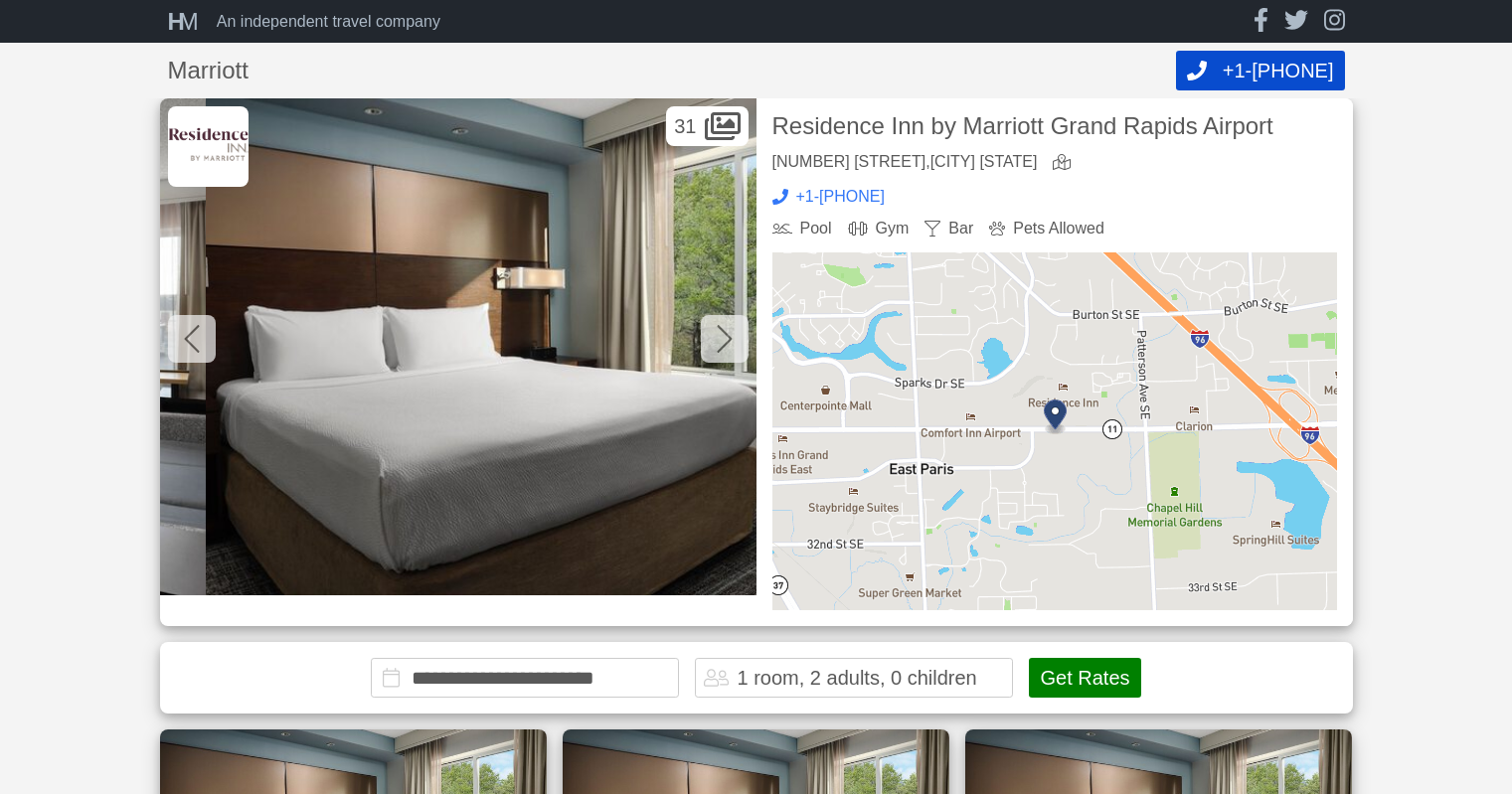 scroll, scrollTop: 0, scrollLeft: 3579, axis: horizontal 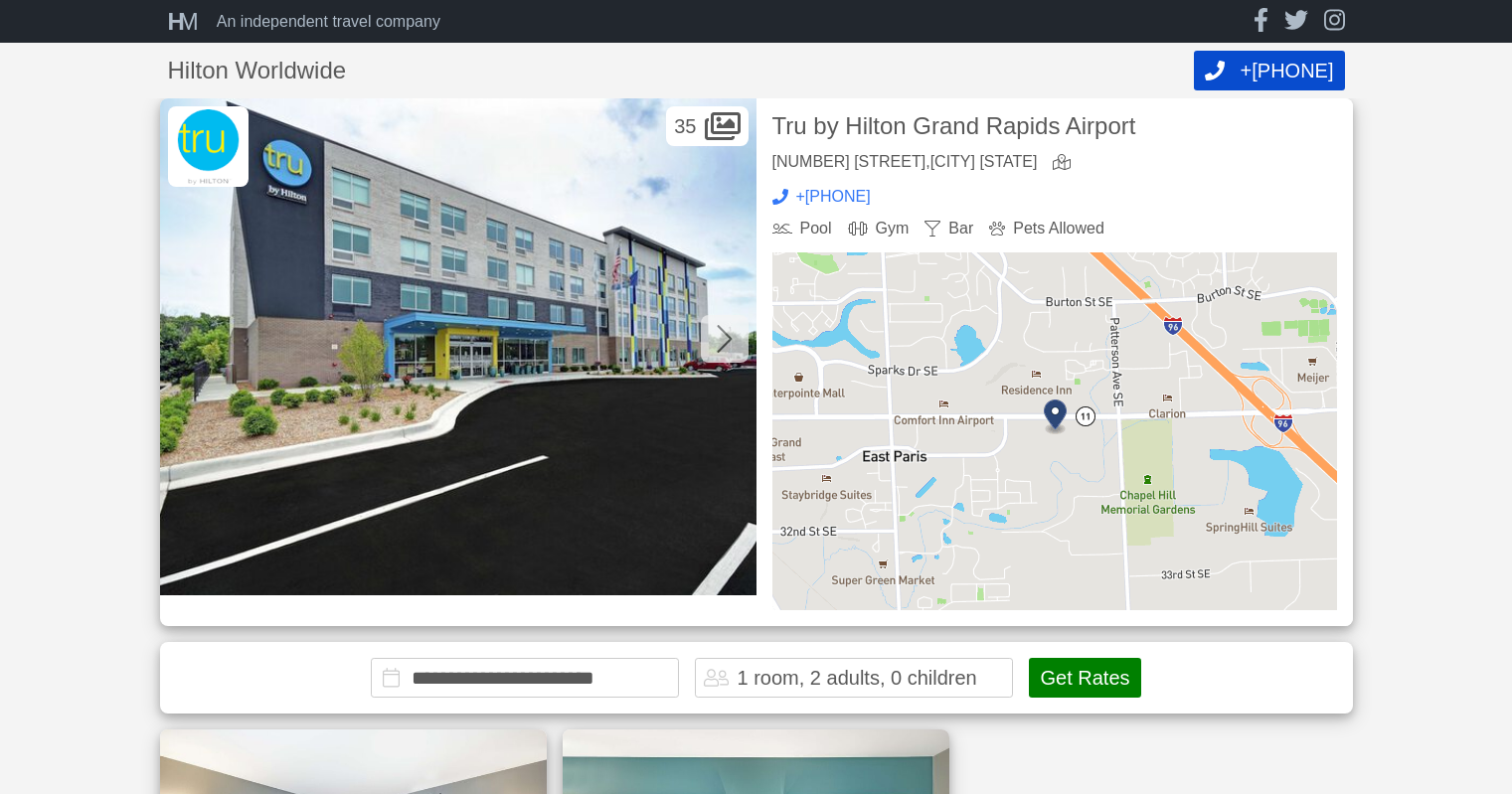 click on "Get Rates" at bounding box center (1085, 678) 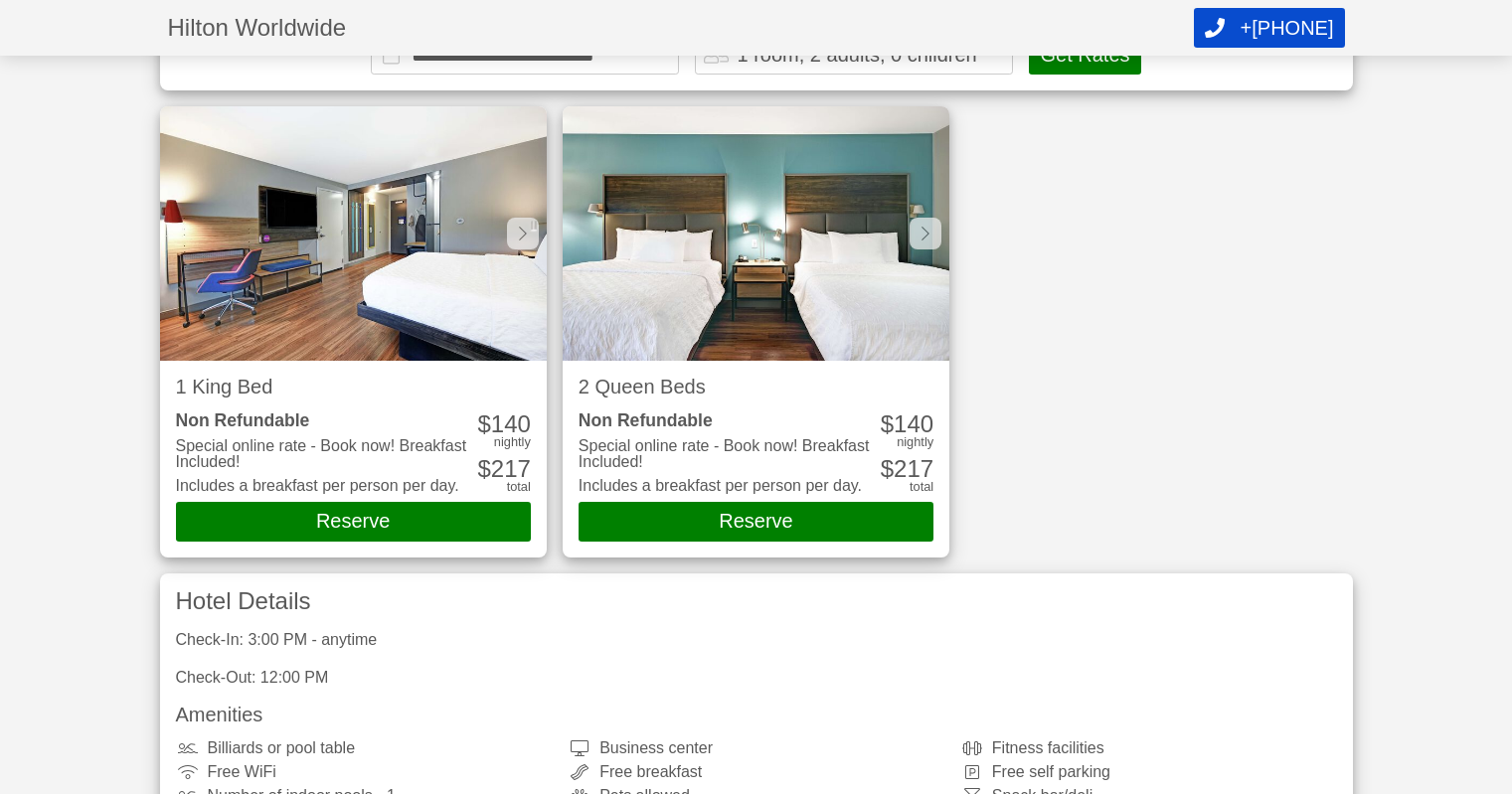 scroll, scrollTop: 630, scrollLeft: 0, axis: vertical 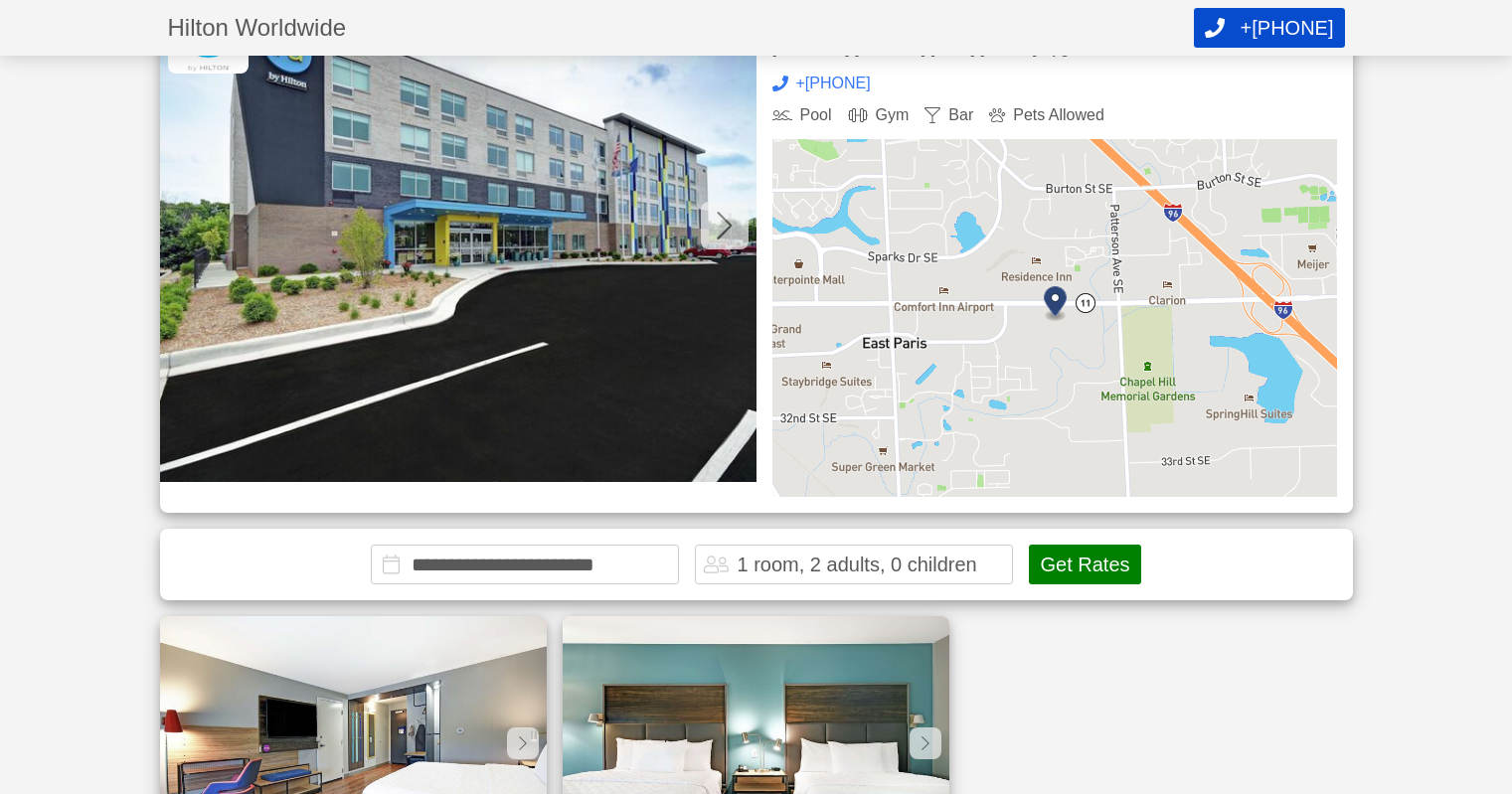 click on "Get Rates" at bounding box center (1085, 564) 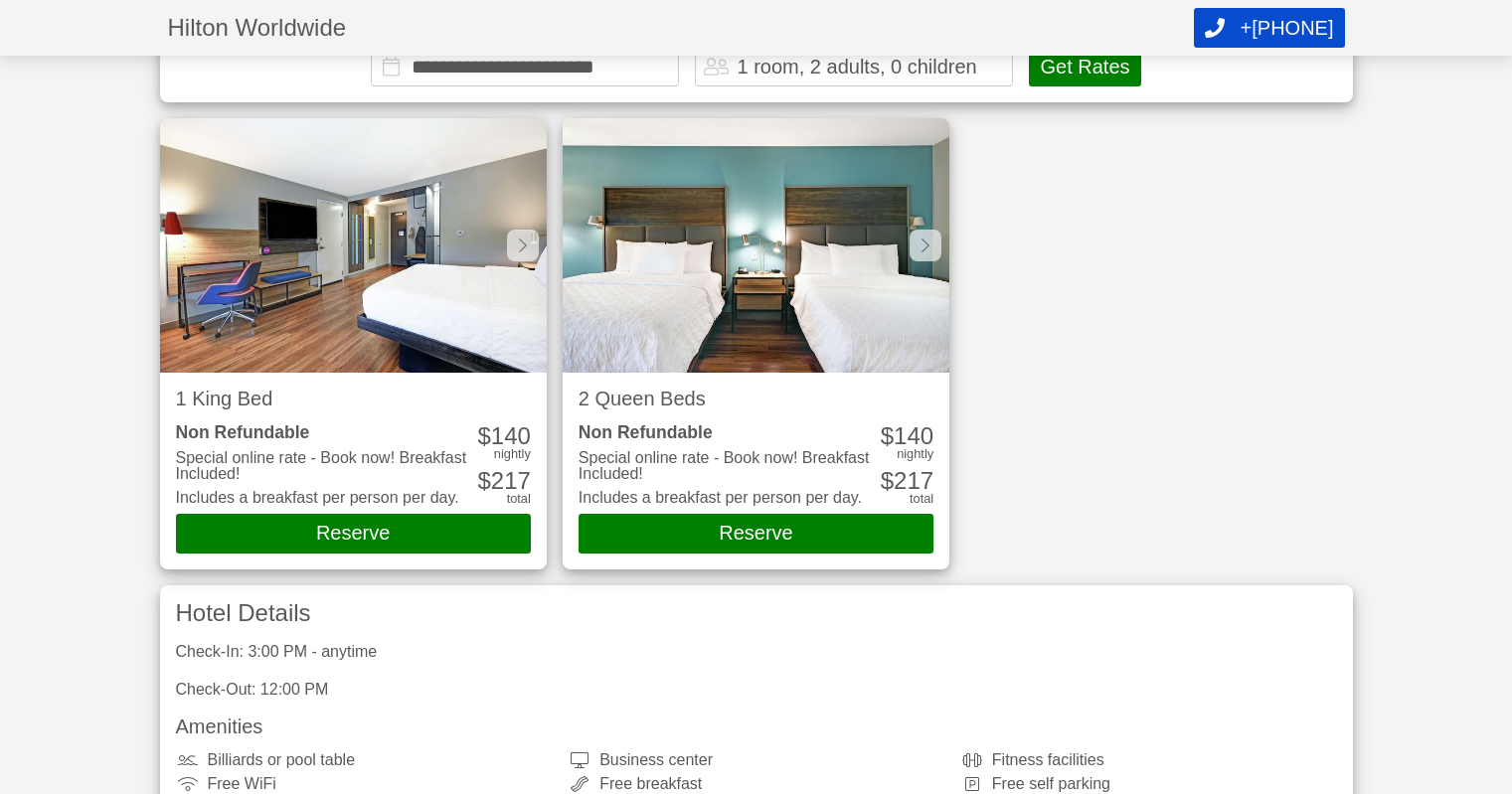 scroll, scrollTop: 630, scrollLeft: 0, axis: vertical 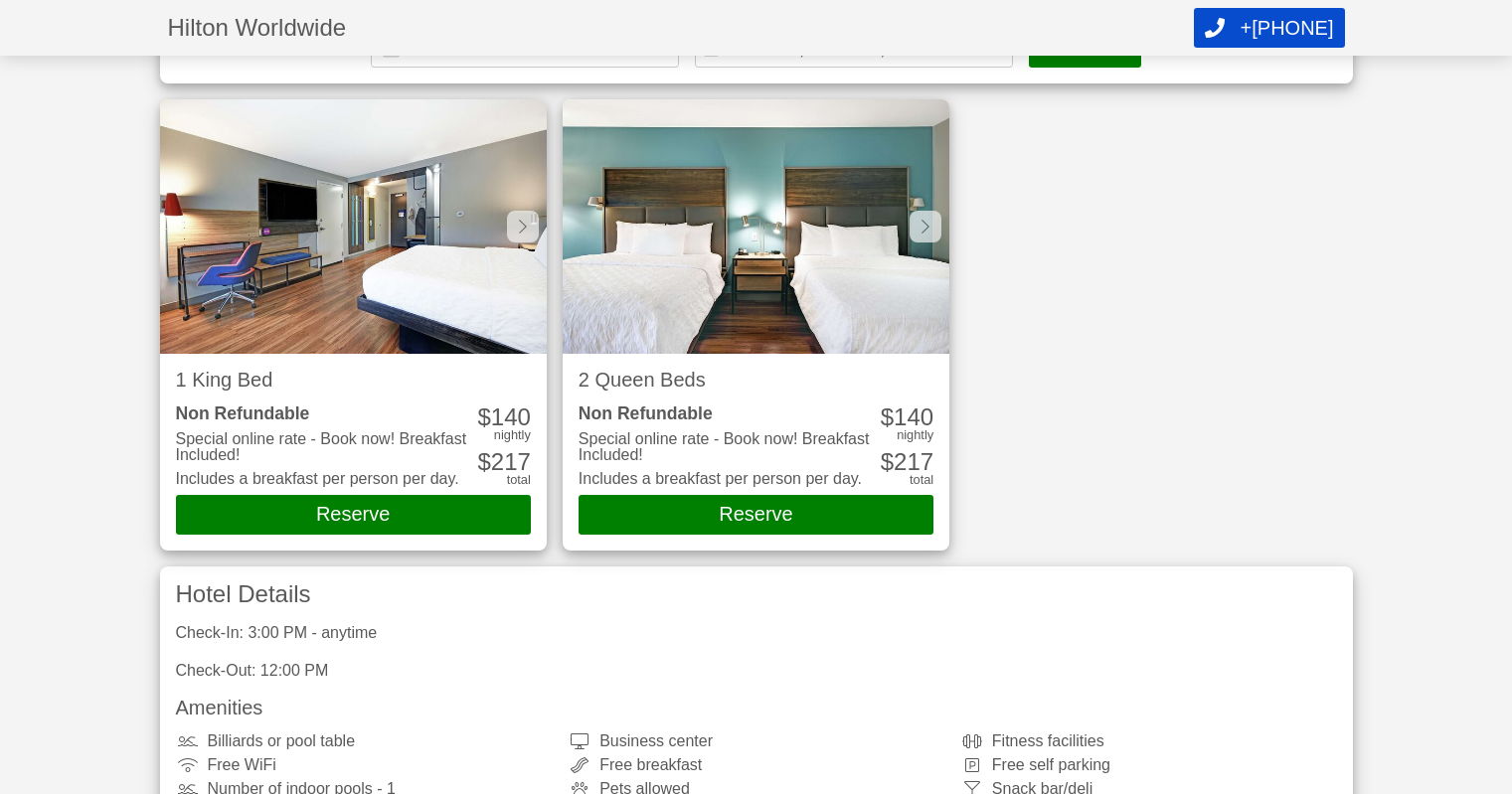 click on "Reserve" at bounding box center [353, 515] 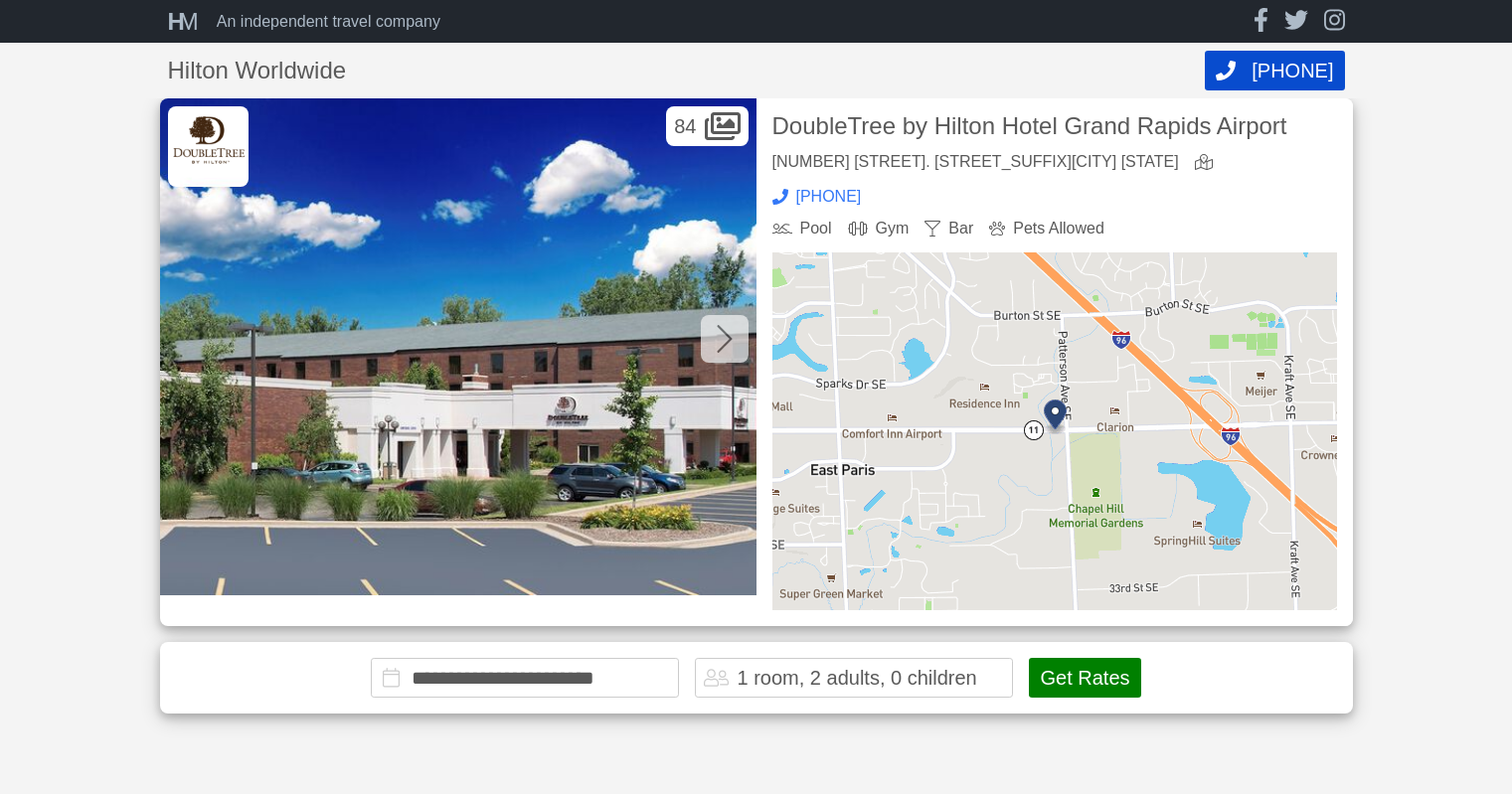 scroll, scrollTop: 0, scrollLeft: 0, axis: both 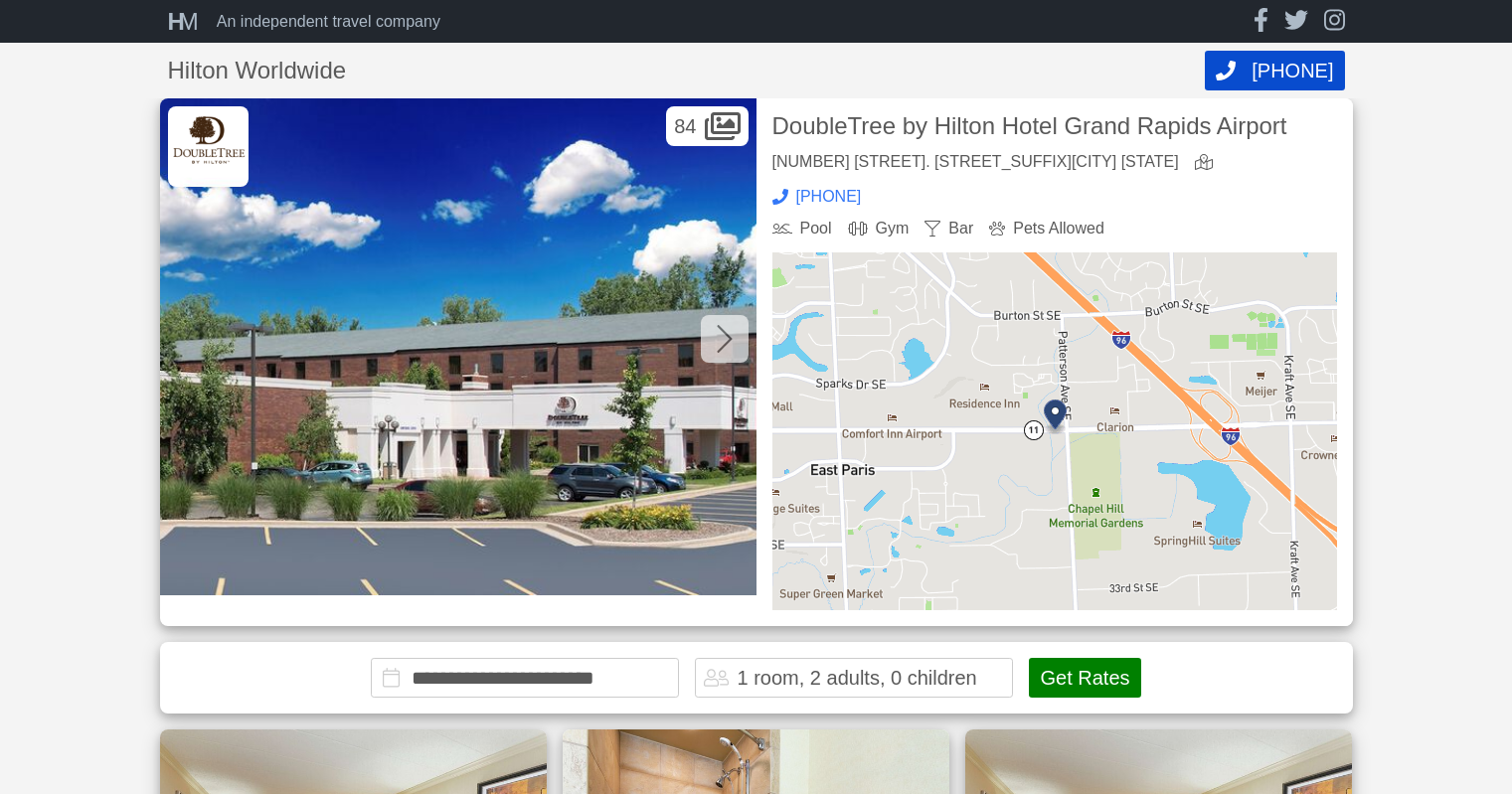 click on "Get Rates" at bounding box center (1085, 678) 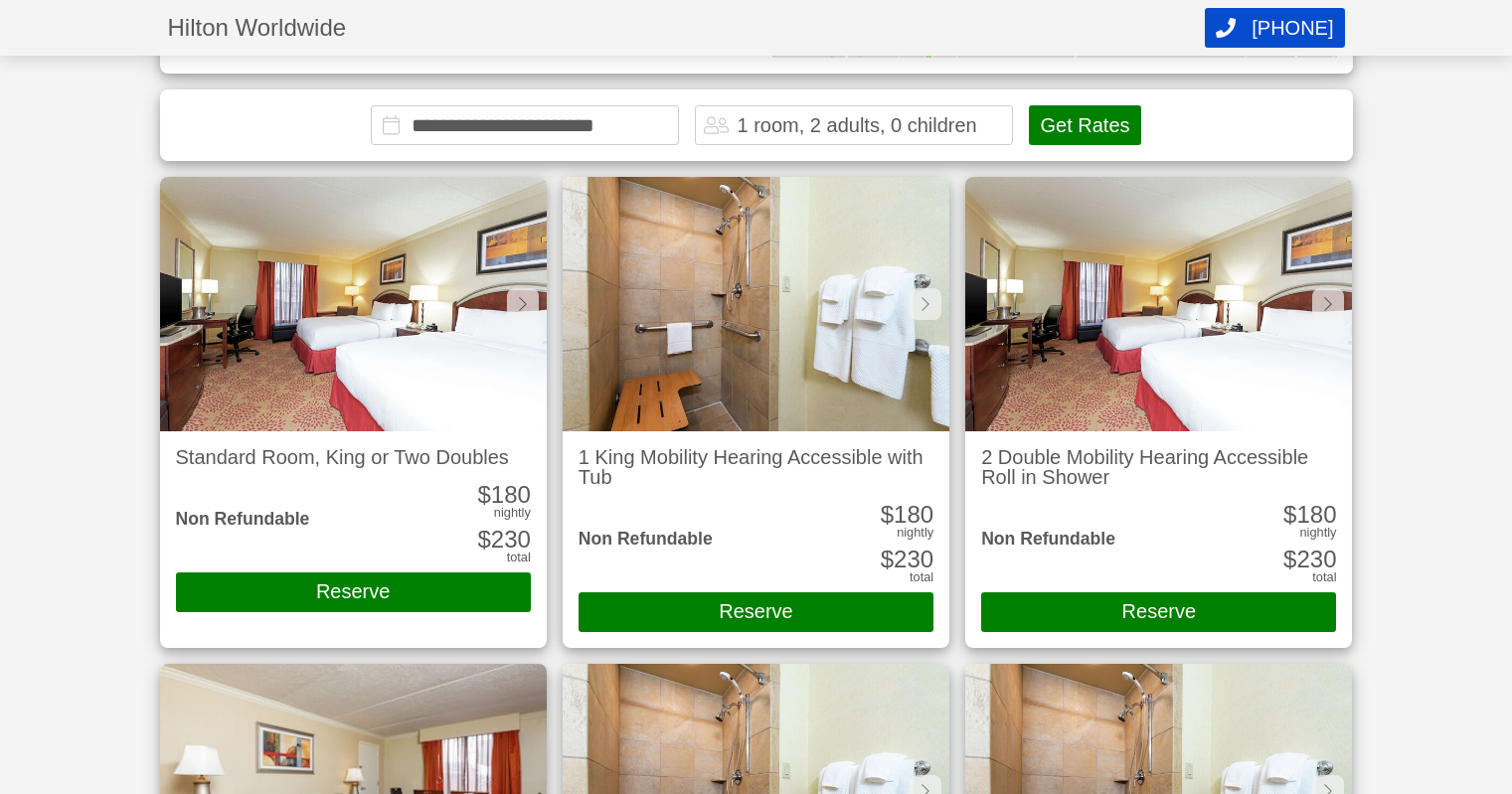 scroll, scrollTop: 630, scrollLeft: 0, axis: vertical 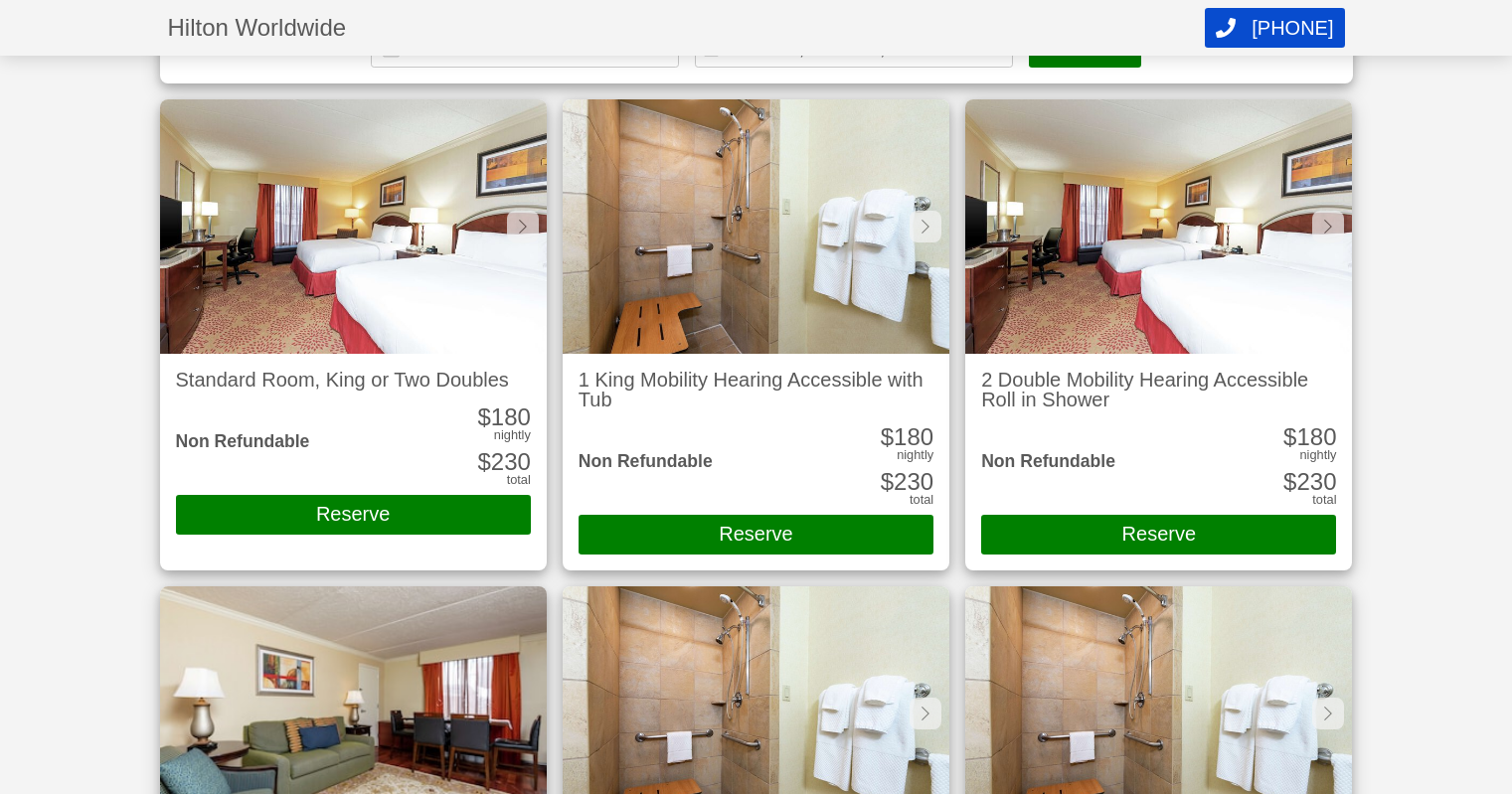 click on "Reserve" at bounding box center (353, 515) 